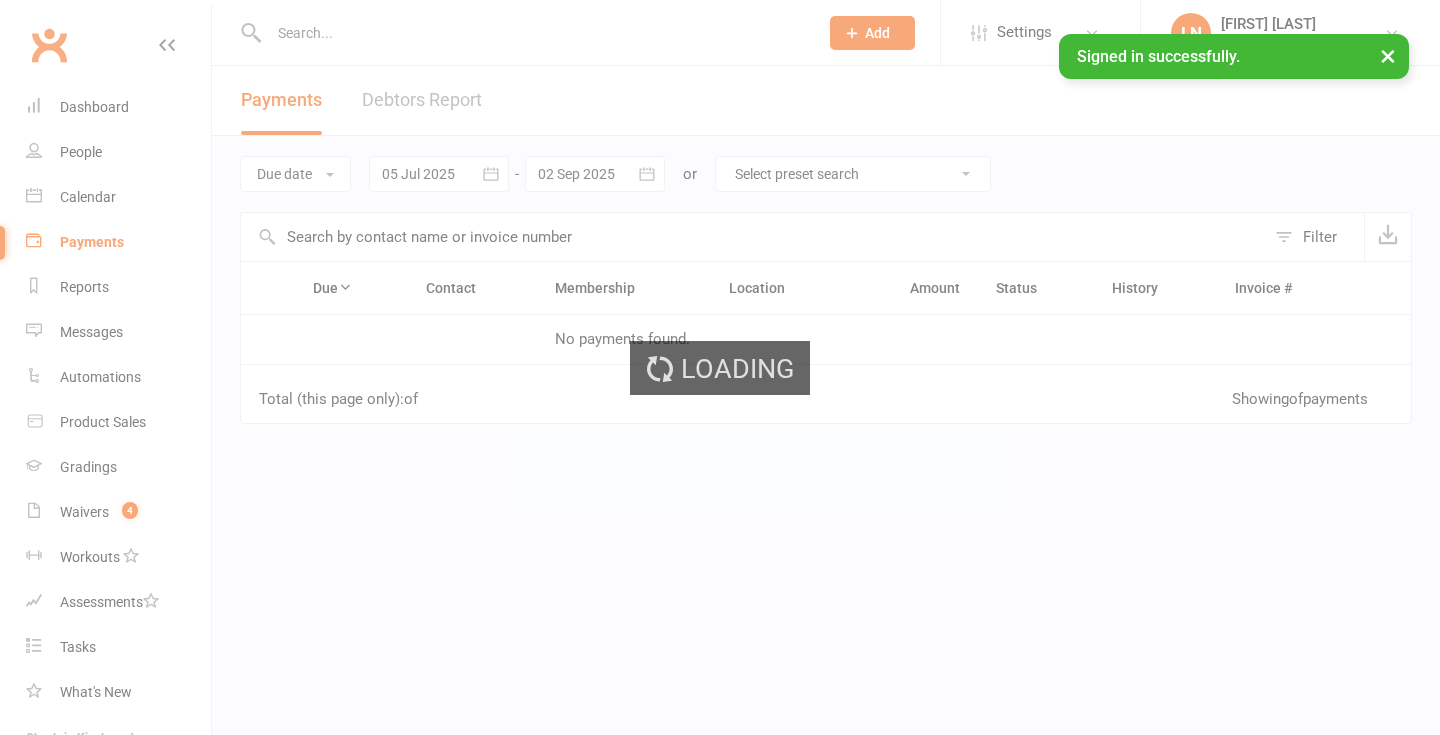 scroll, scrollTop: 0, scrollLeft: 0, axis: both 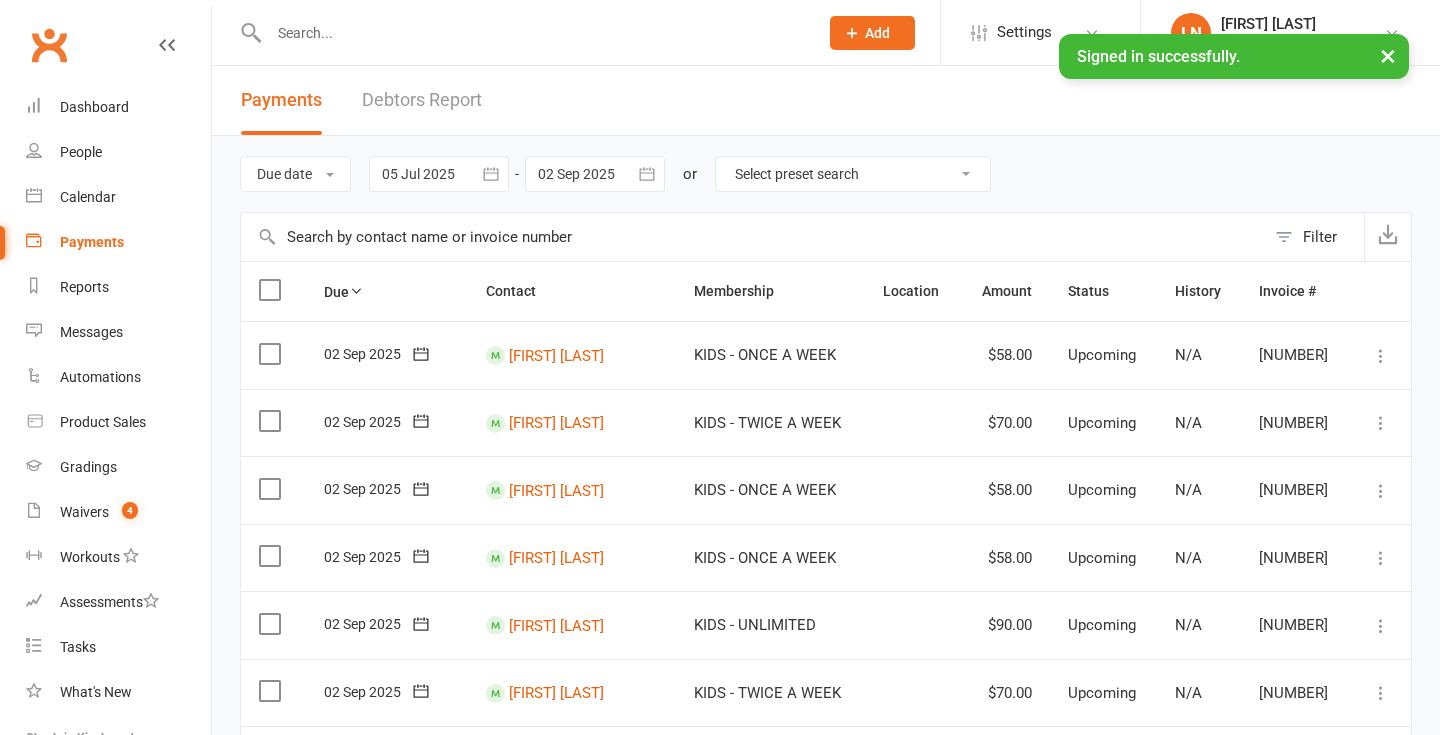 click on "Debtors Report" at bounding box center [422, 100] 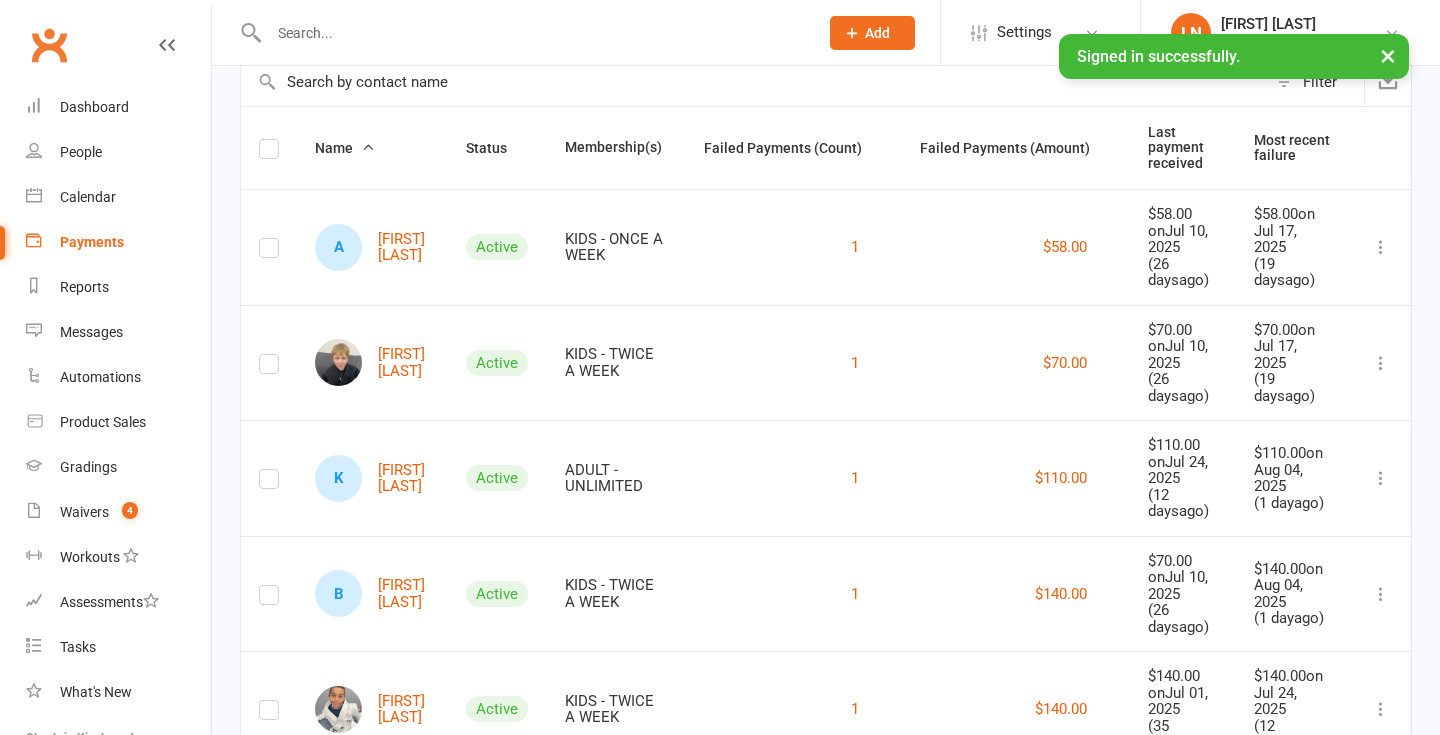scroll, scrollTop: 359, scrollLeft: 0, axis: vertical 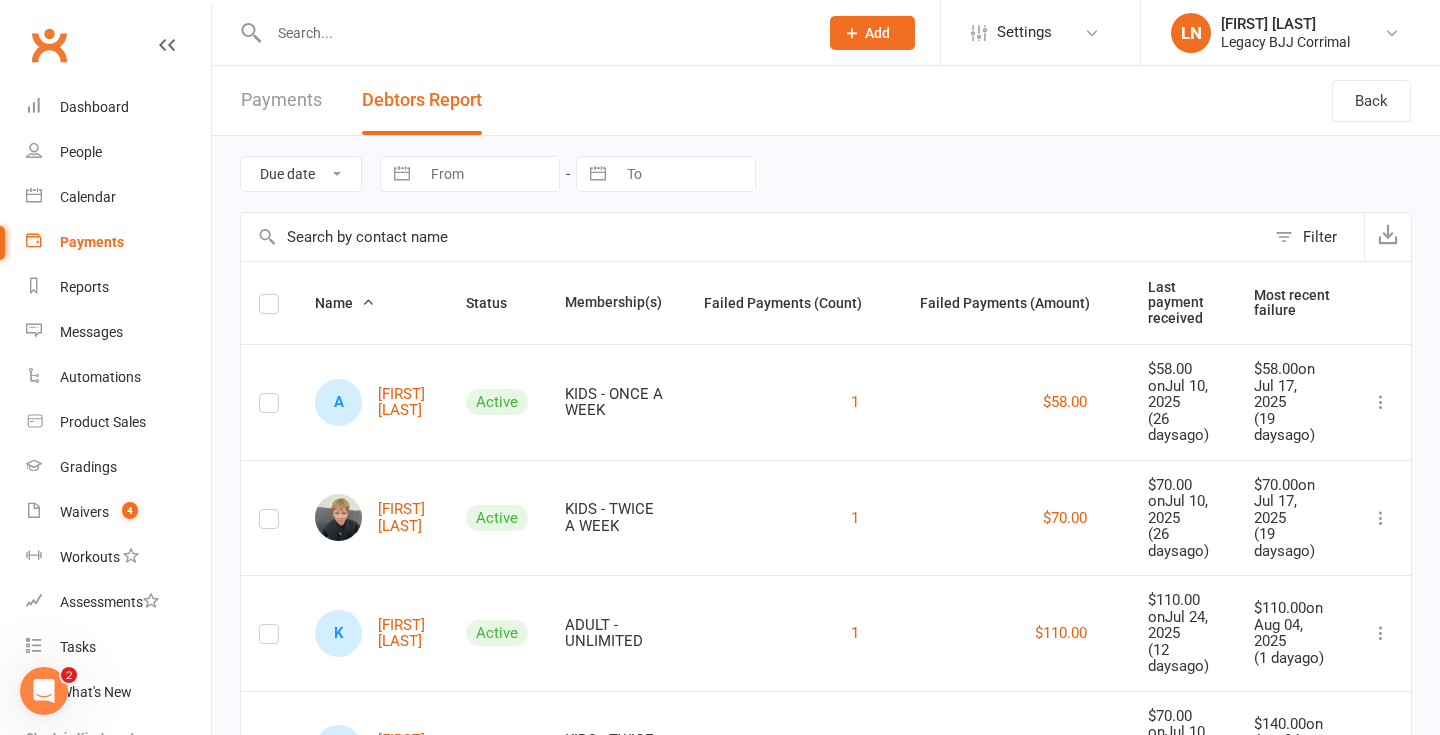 click at bounding box center (533, 33) 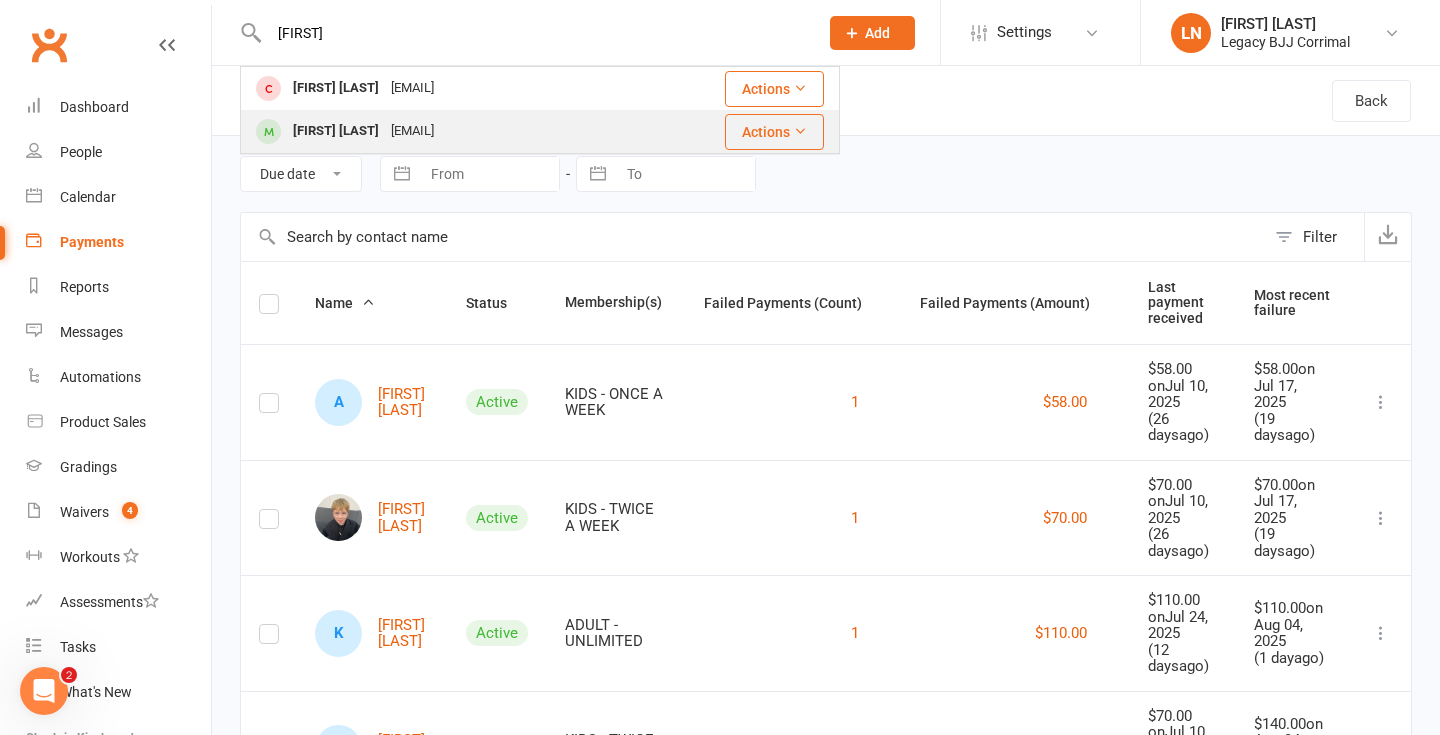 type on "[FIRST]" 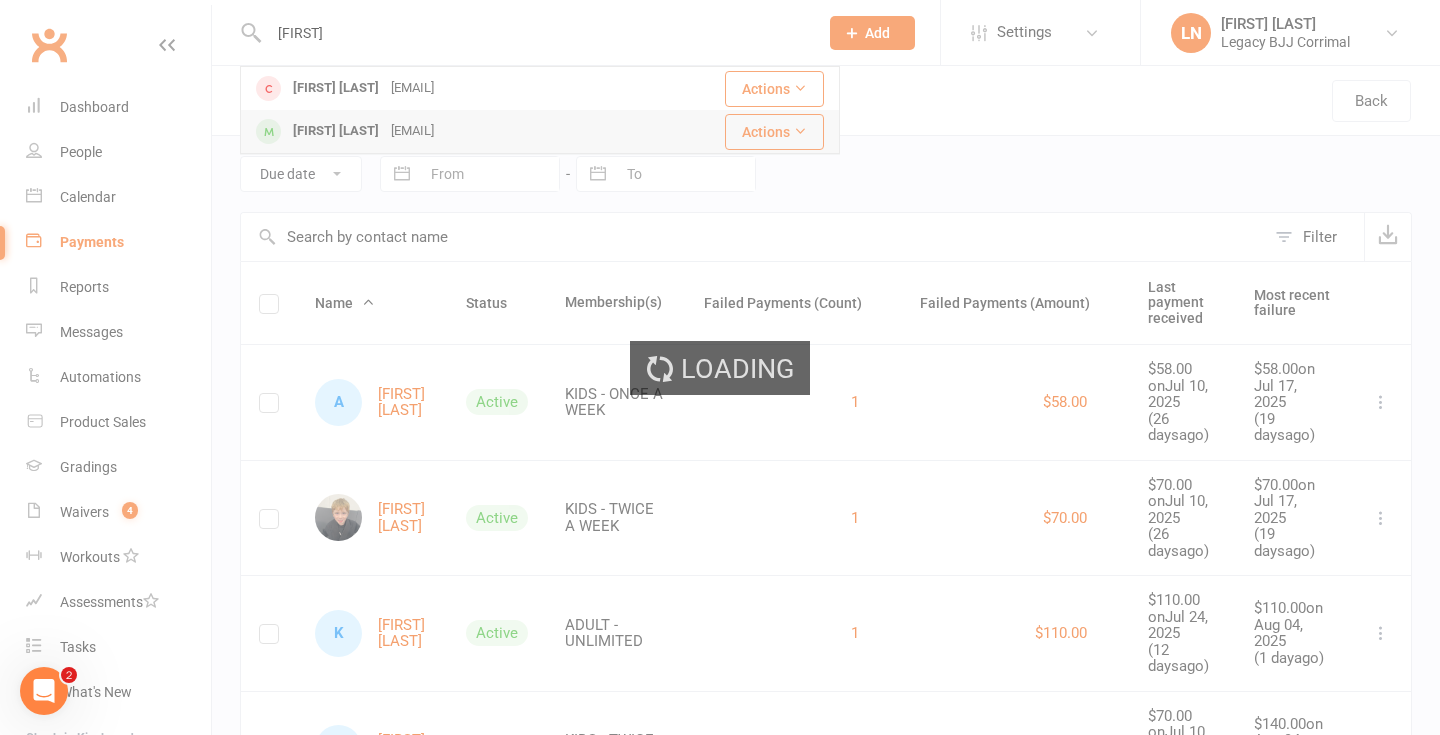 type 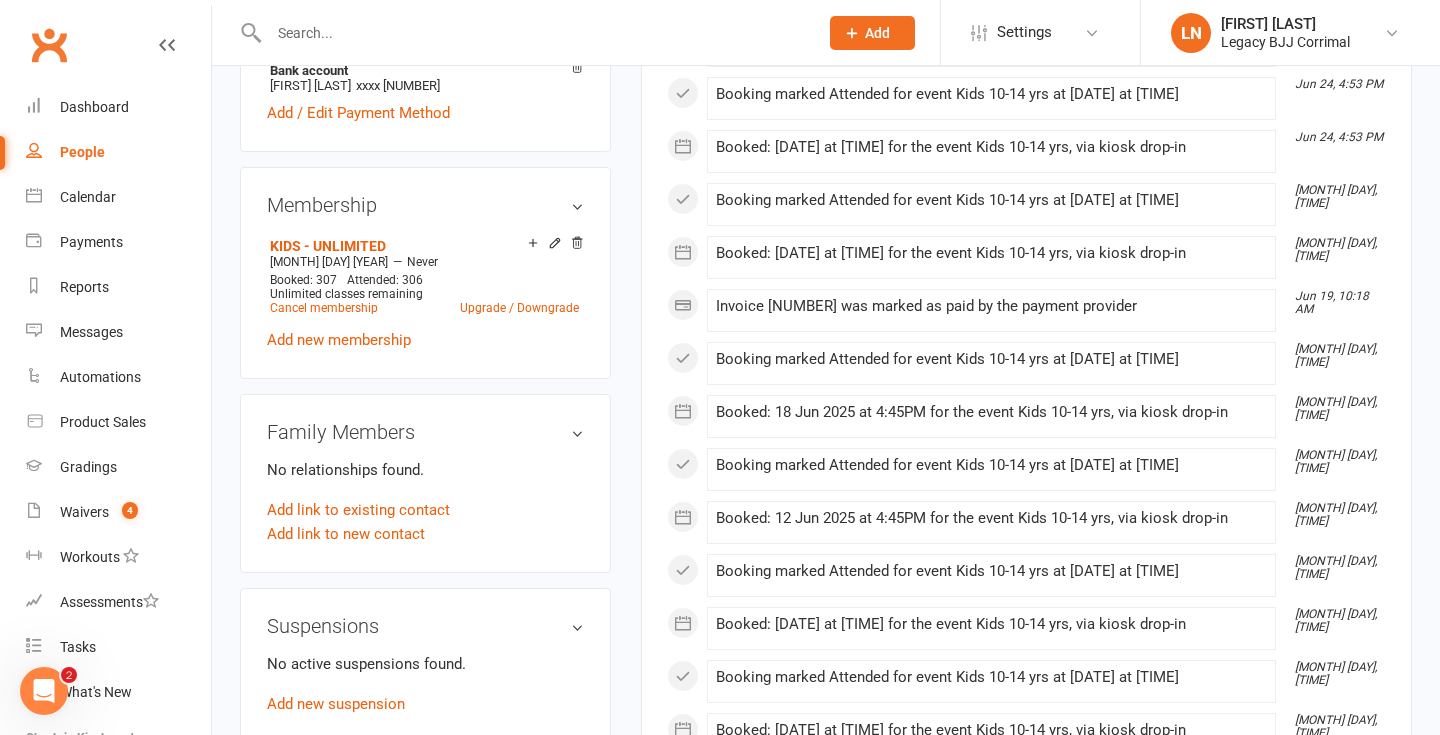 scroll, scrollTop: 747, scrollLeft: 0, axis: vertical 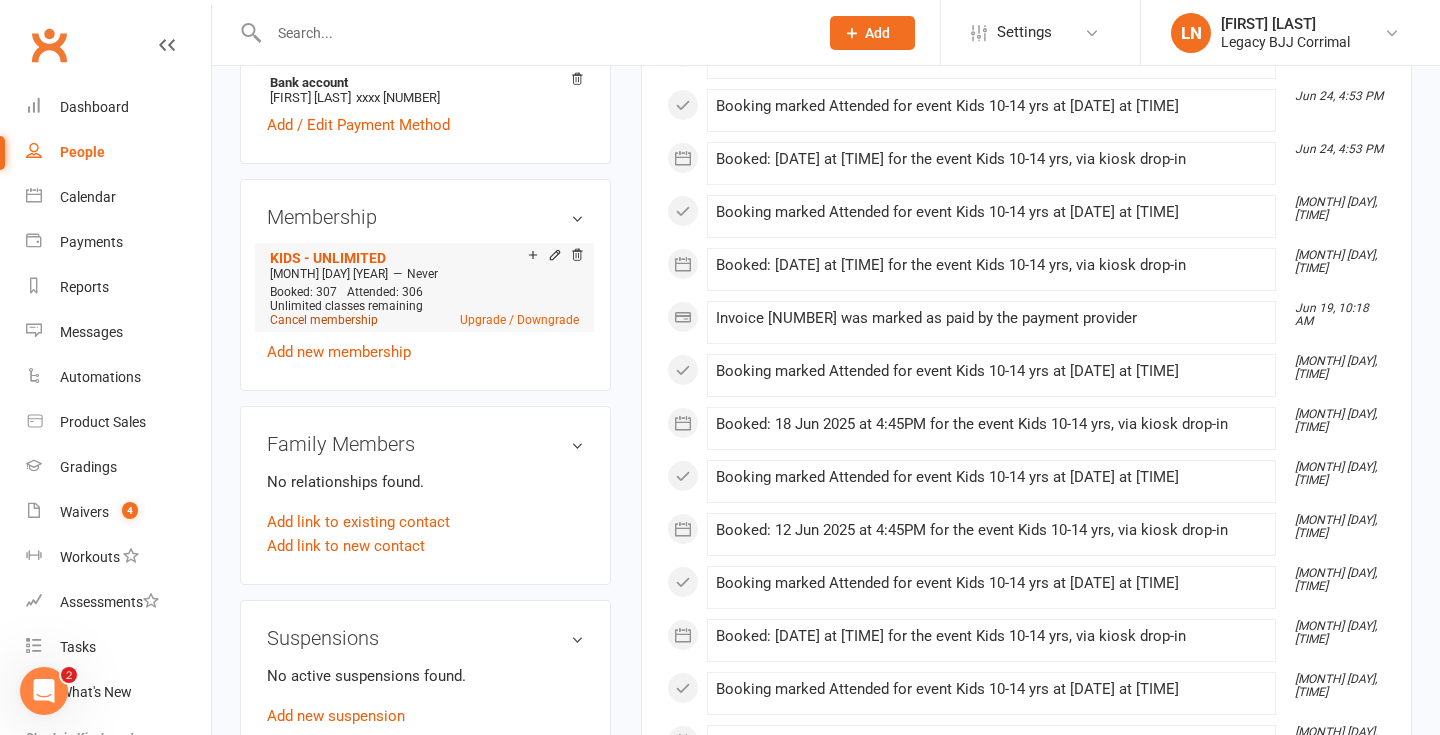 click on "Cancel membership" at bounding box center (324, 320) 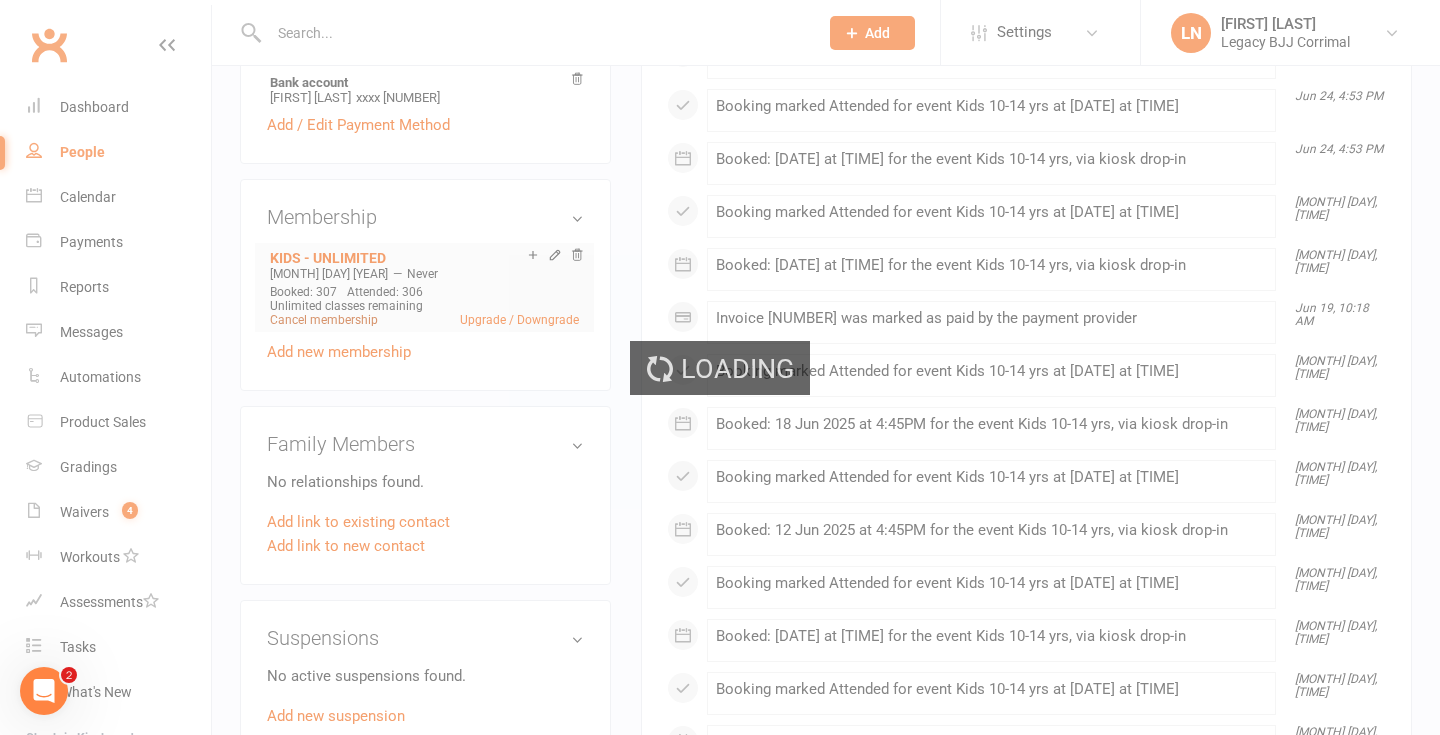 scroll, scrollTop: 0, scrollLeft: 0, axis: both 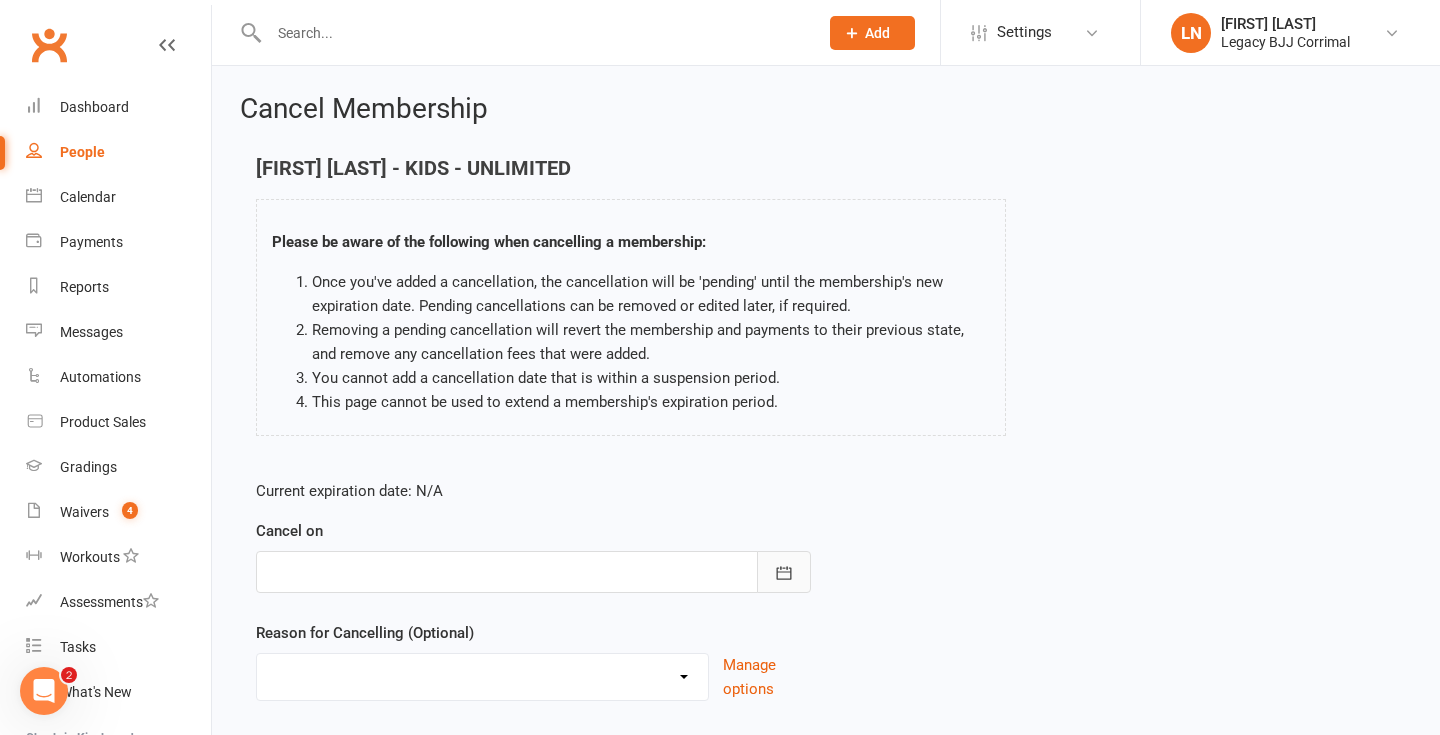 click 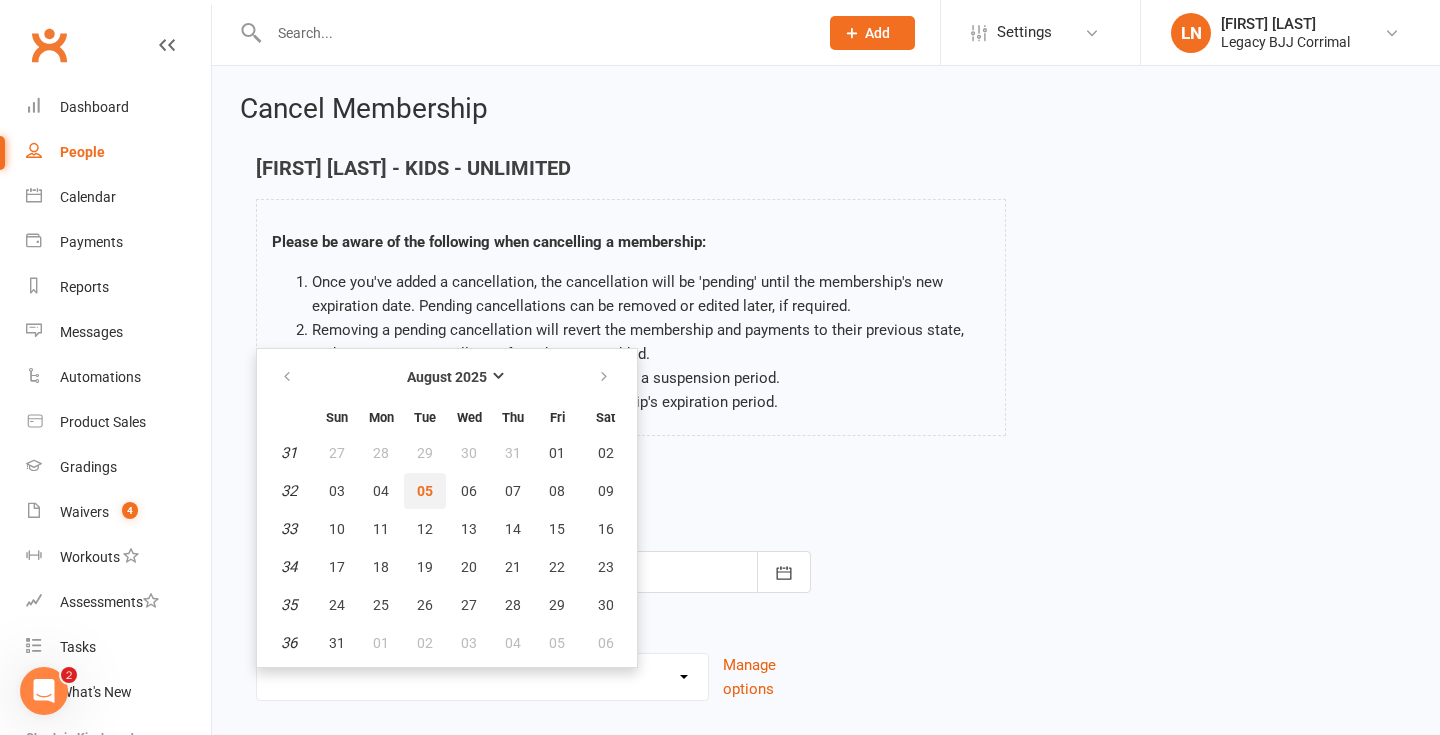 click on "05" at bounding box center [425, 491] 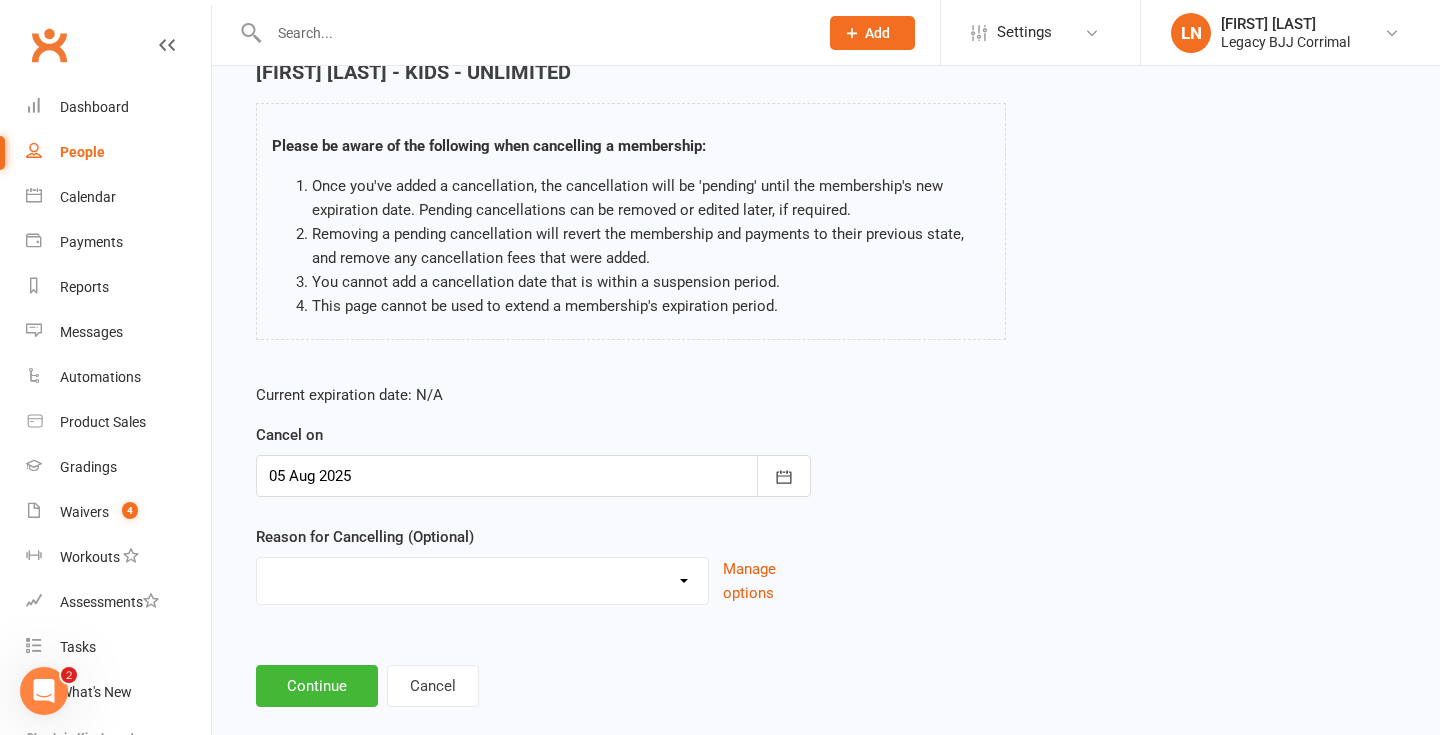 scroll, scrollTop: 129, scrollLeft: 0, axis: vertical 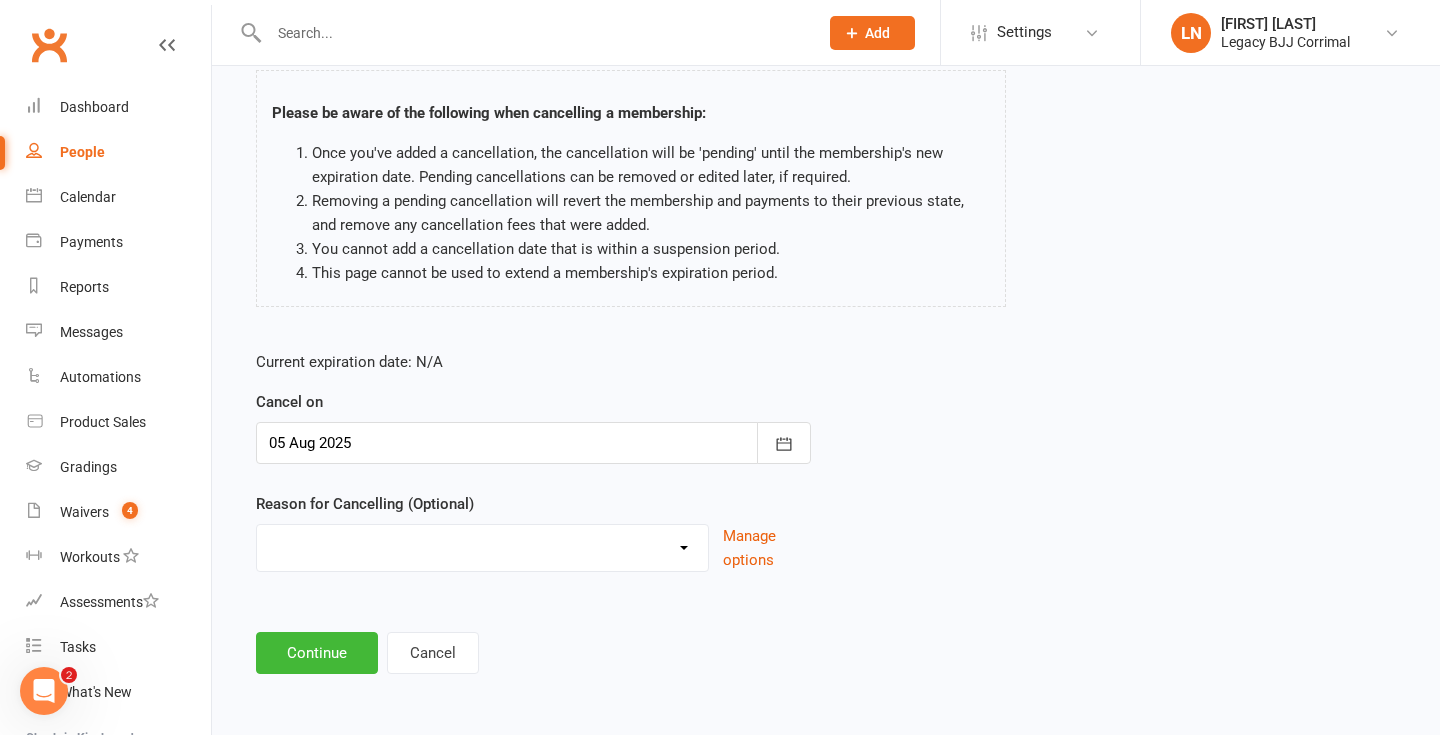 click on "Change to casual classes Financial reasons Illness Injury Lost interest Membership downgrade Membership upgrade Move away from academy Move to another Legacy Need a break Time restrictions Work commitments Other reason" at bounding box center [482, 548] 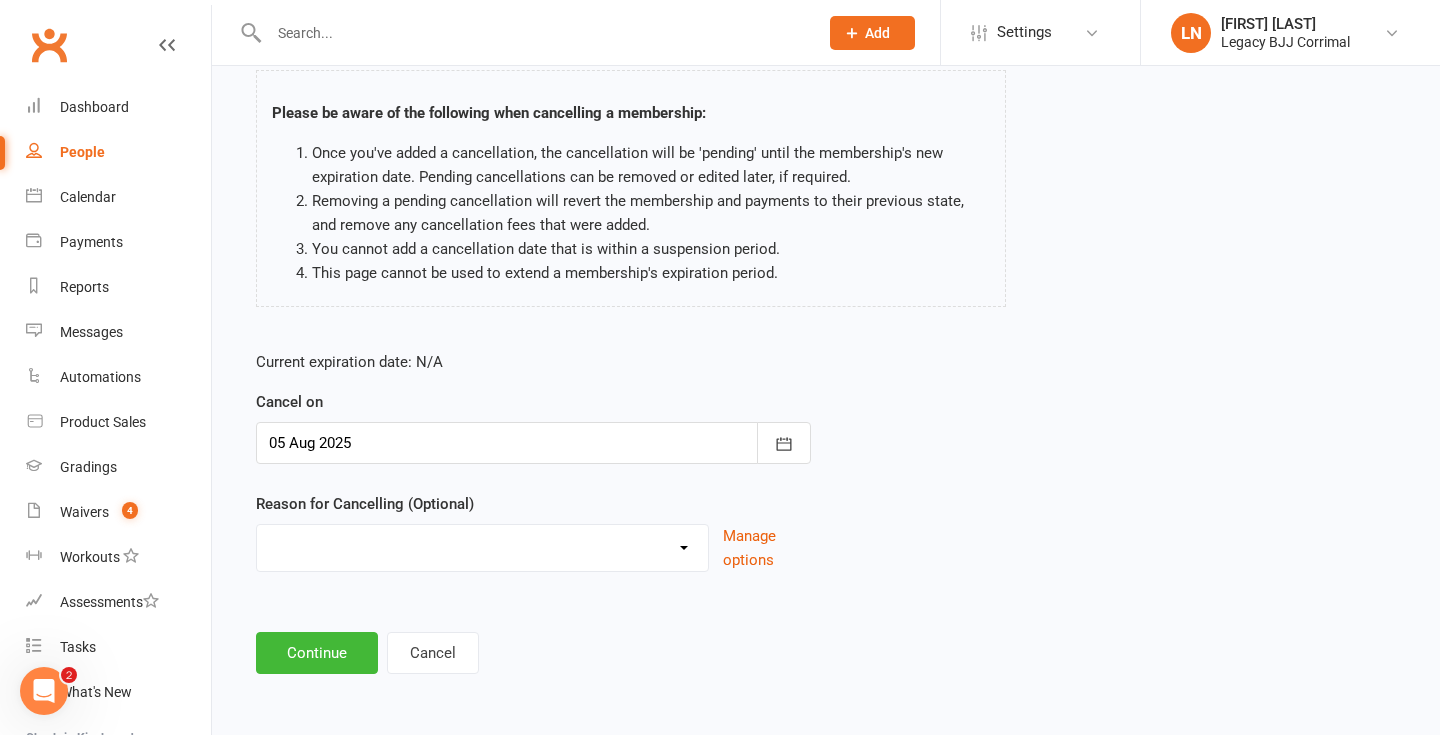 select on "4" 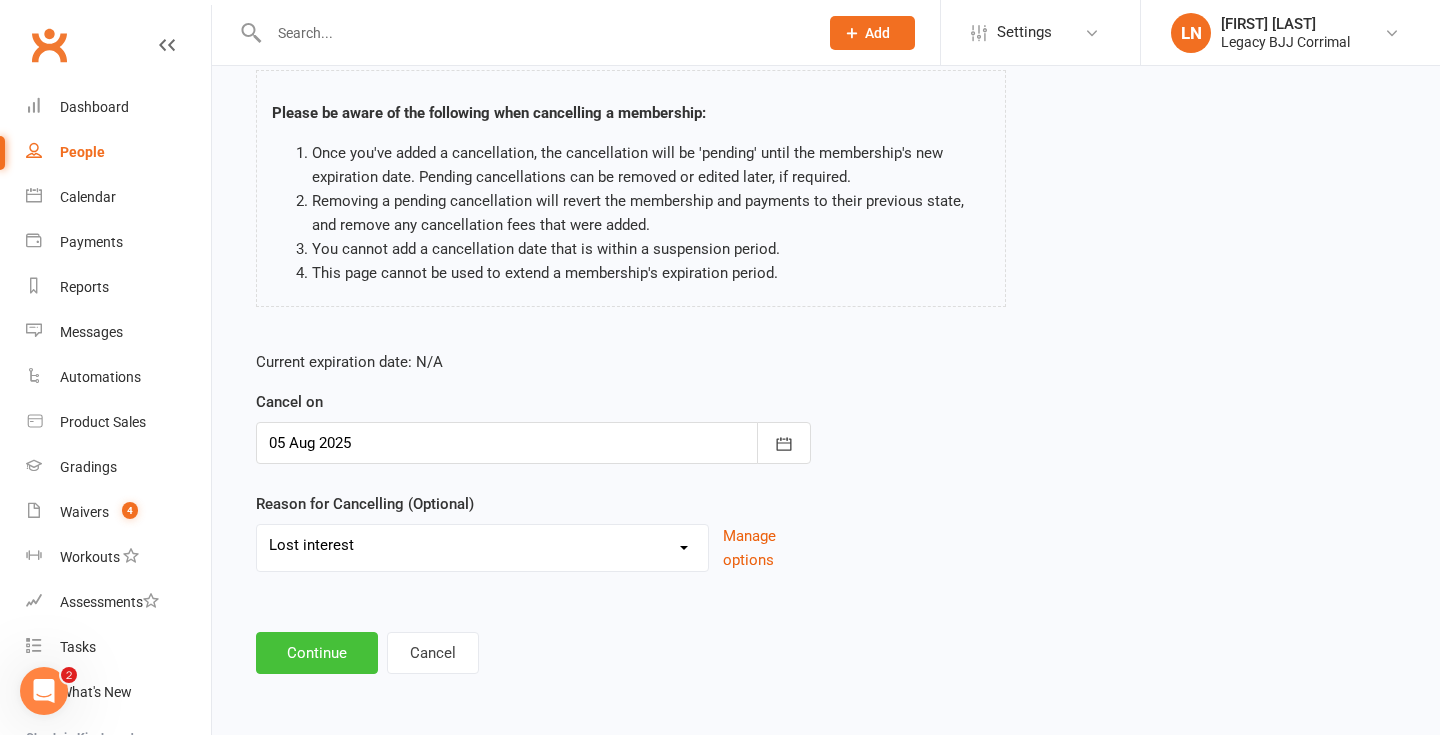 click on "Continue" at bounding box center (317, 653) 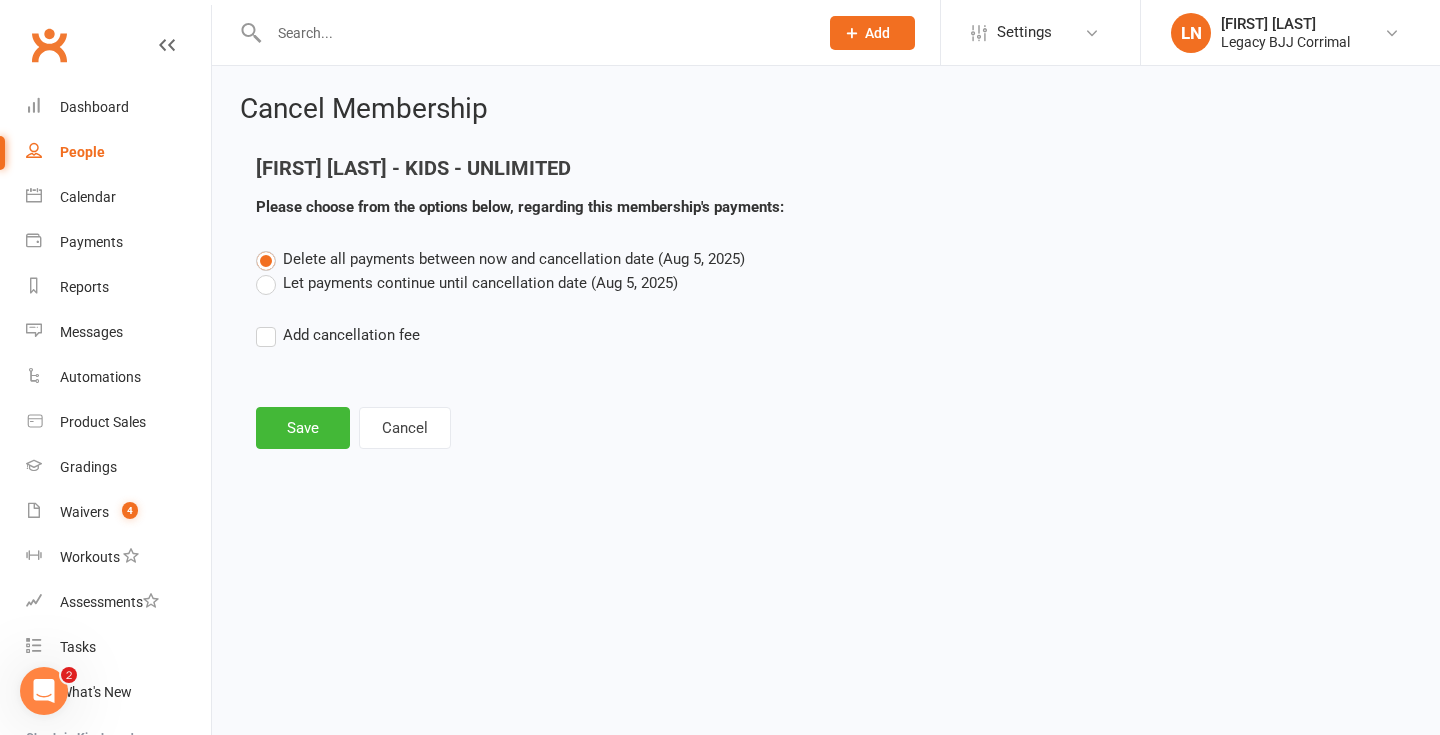scroll, scrollTop: 0, scrollLeft: 0, axis: both 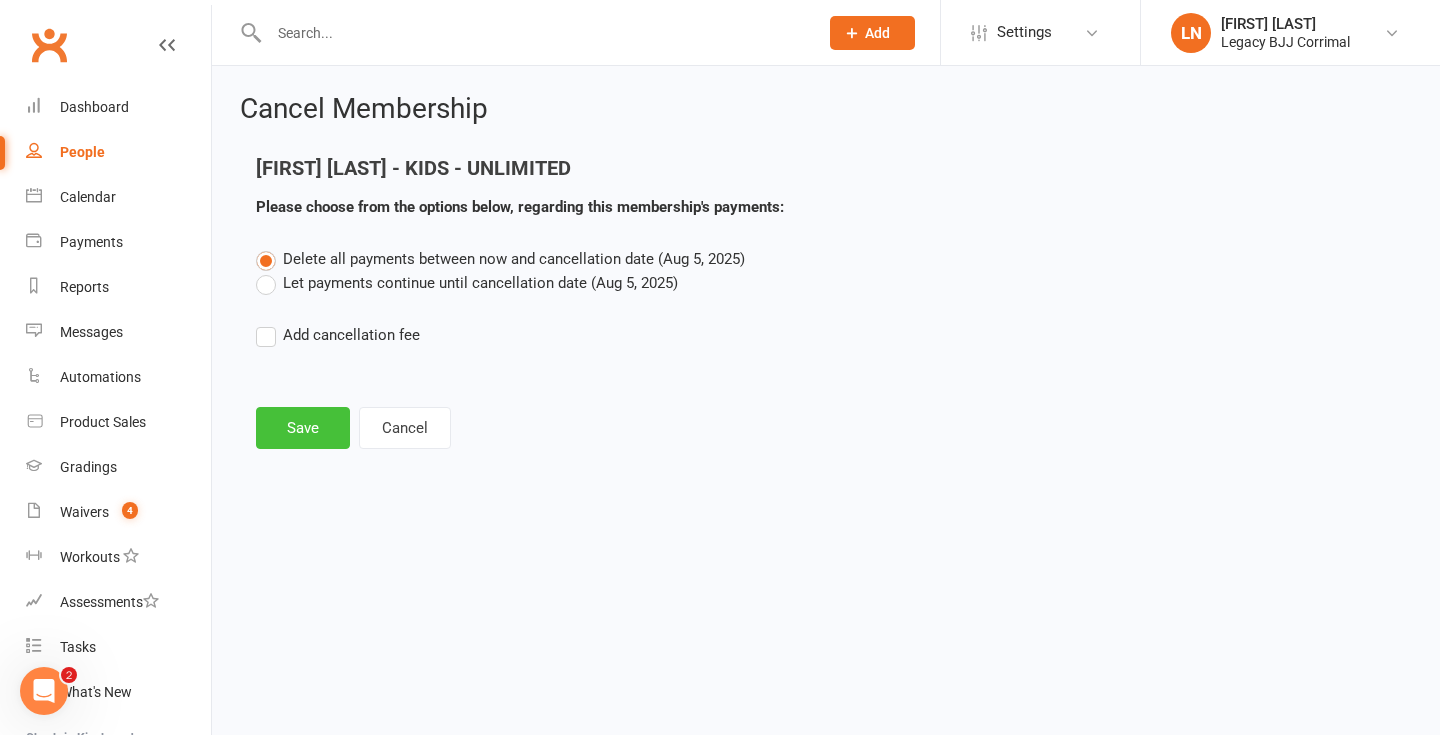 click on "Save" at bounding box center (303, 428) 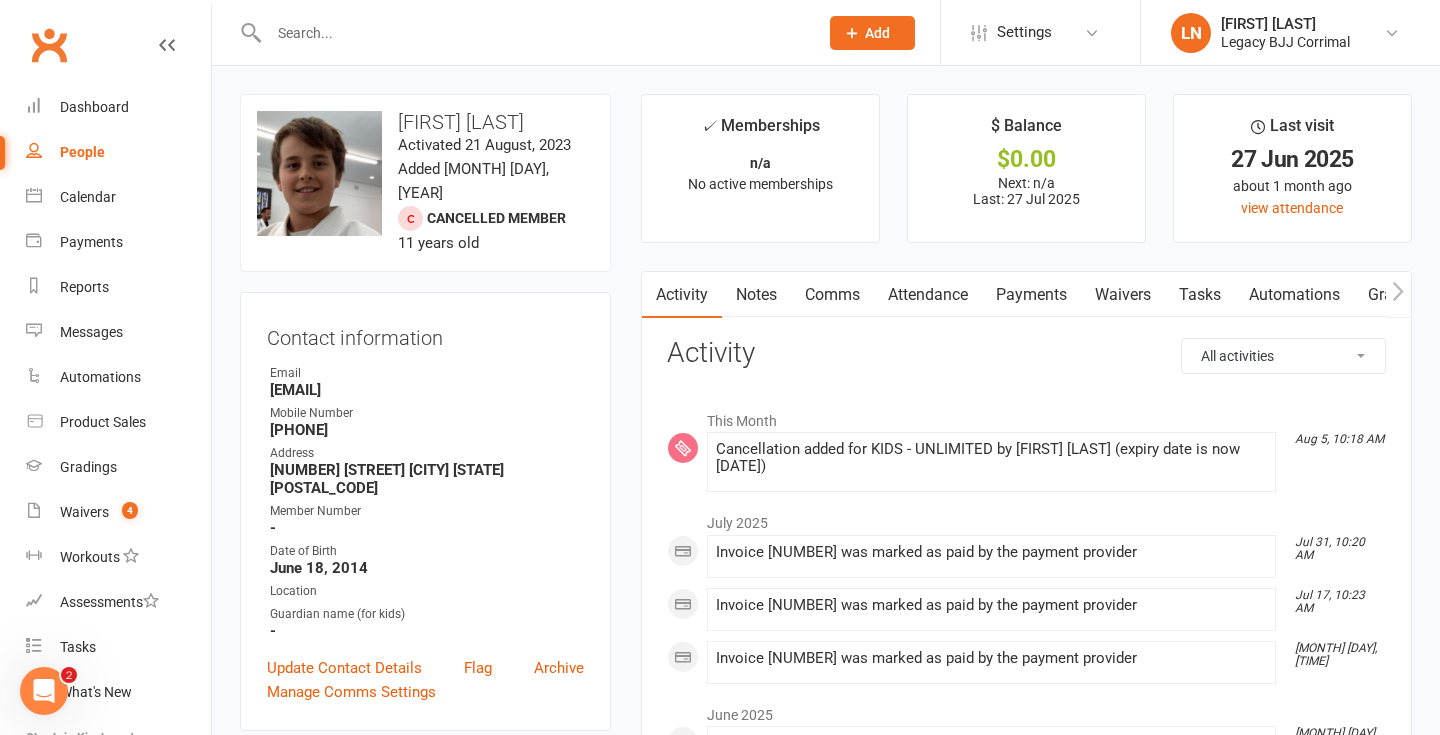 click on "Payments" at bounding box center (1031, 295) 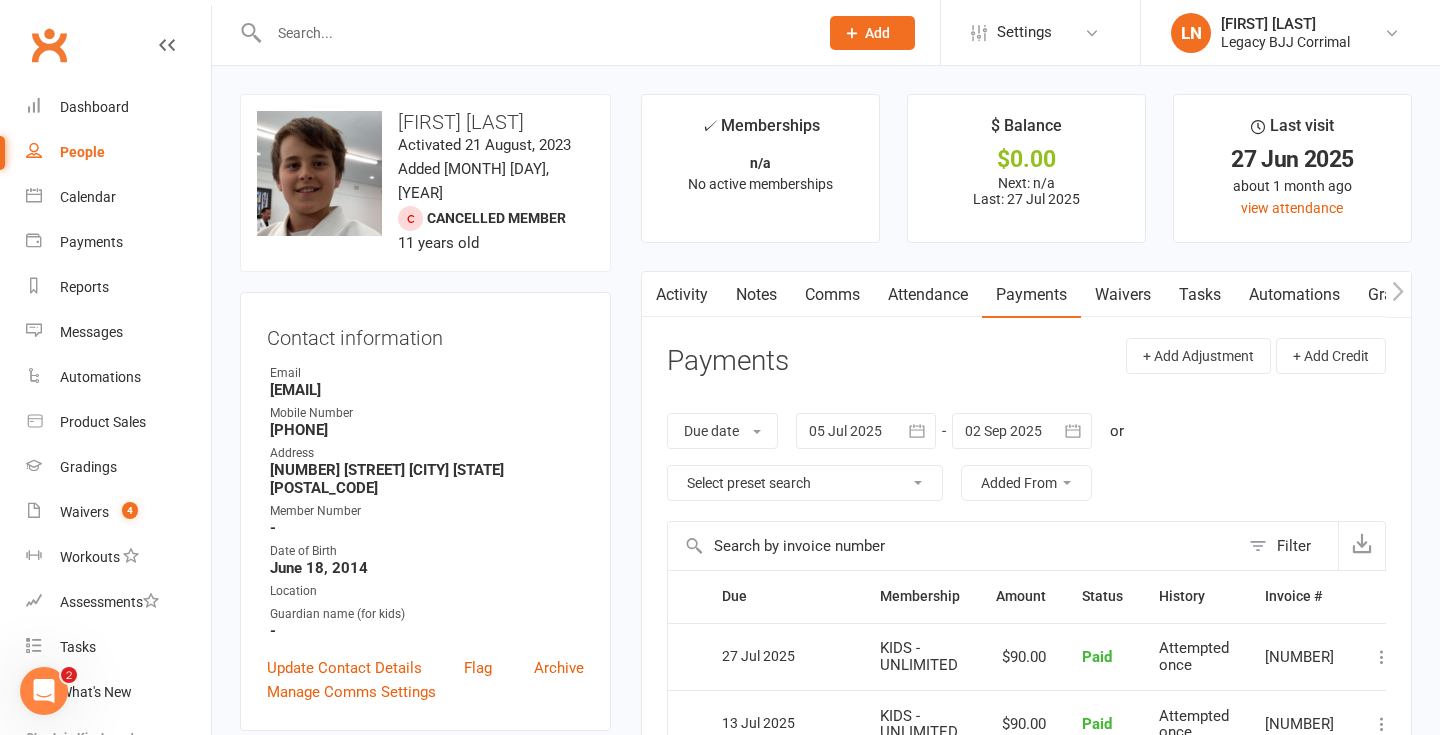 click on "Comms" at bounding box center [832, 295] 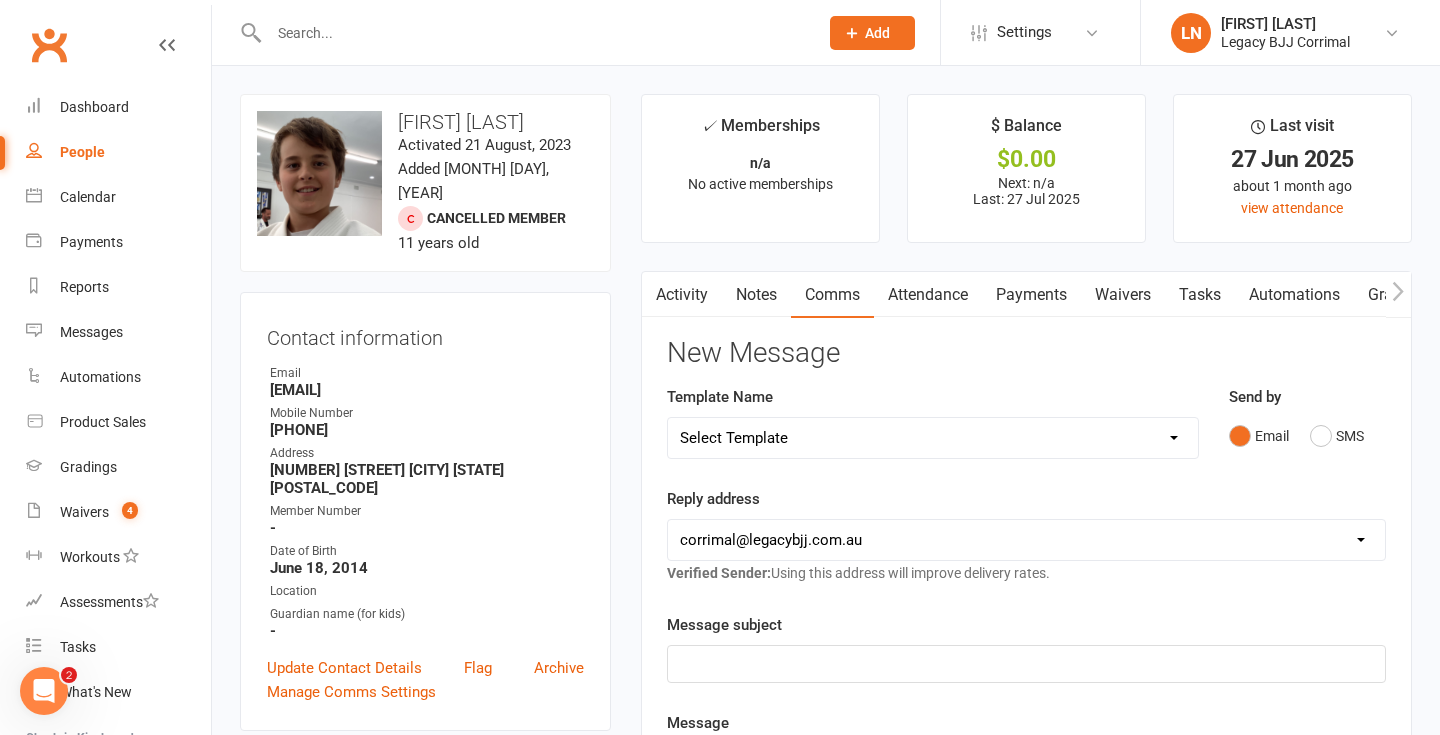 click on "Notes" at bounding box center [756, 295] 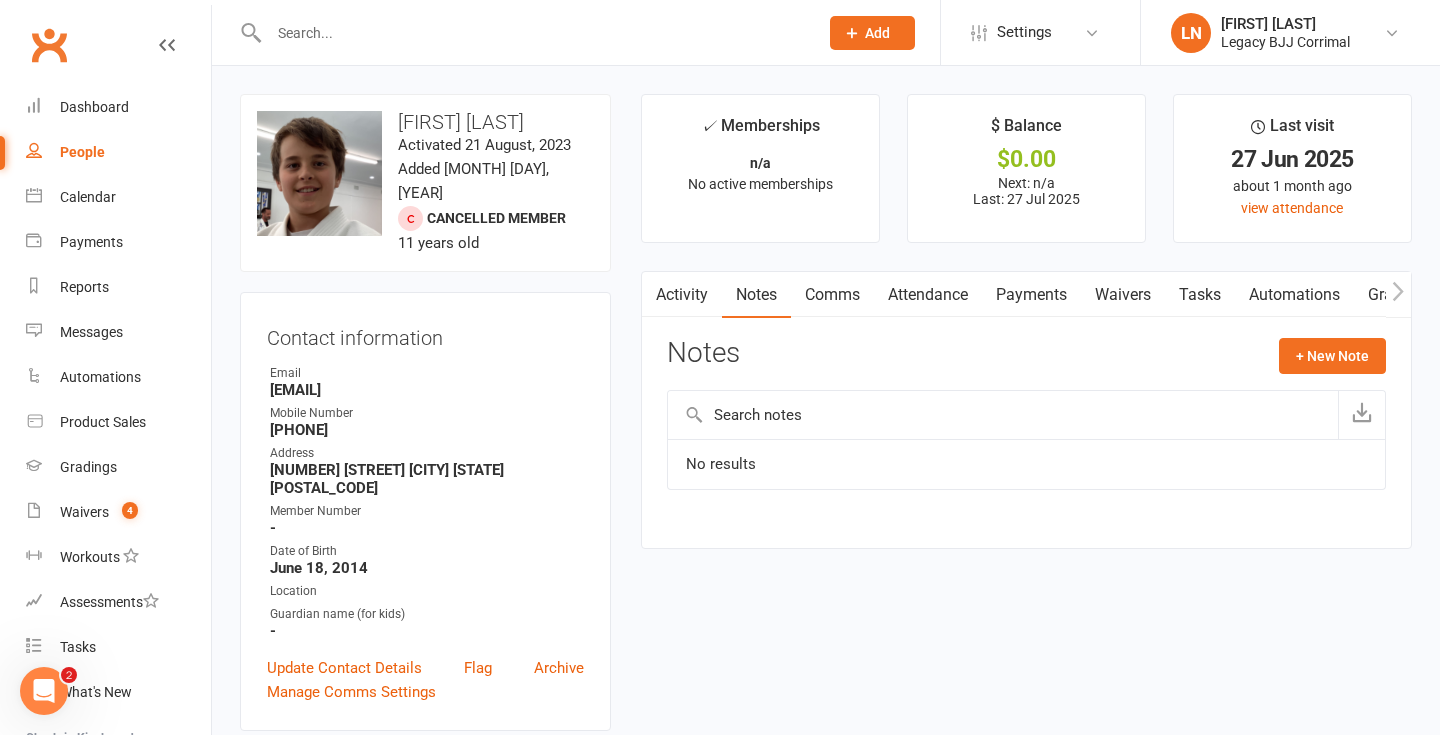 click on "Activity" at bounding box center (682, 295) 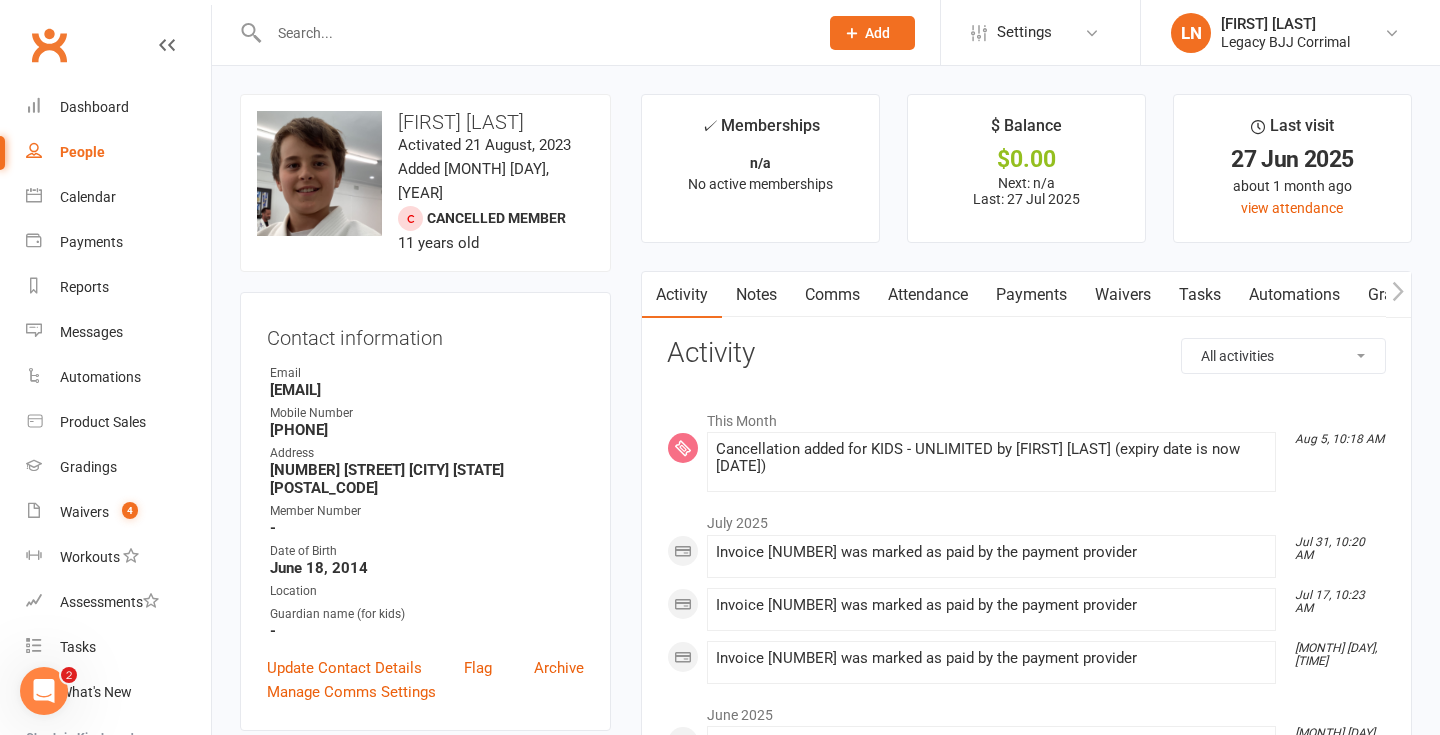 scroll, scrollTop: 117, scrollLeft: 0, axis: vertical 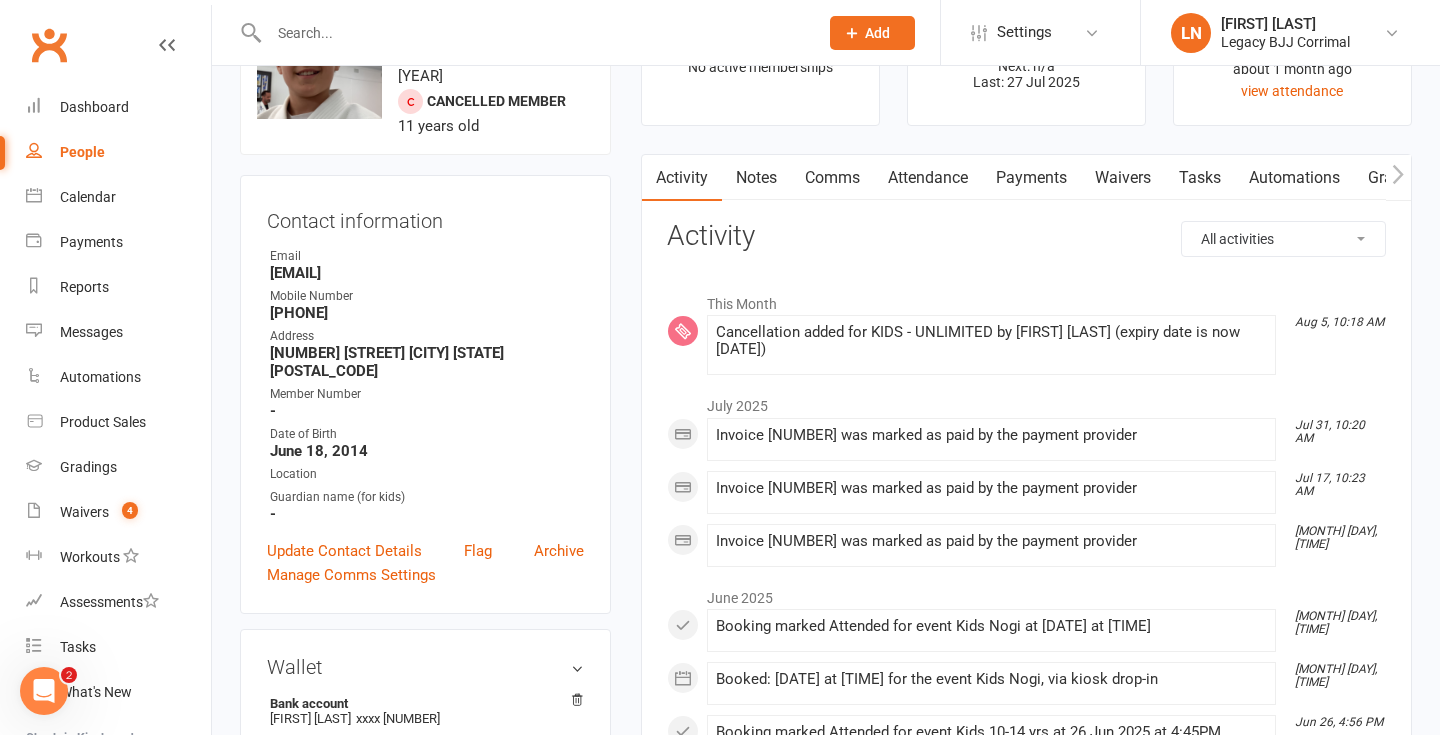 click on "People" at bounding box center (82, 152) 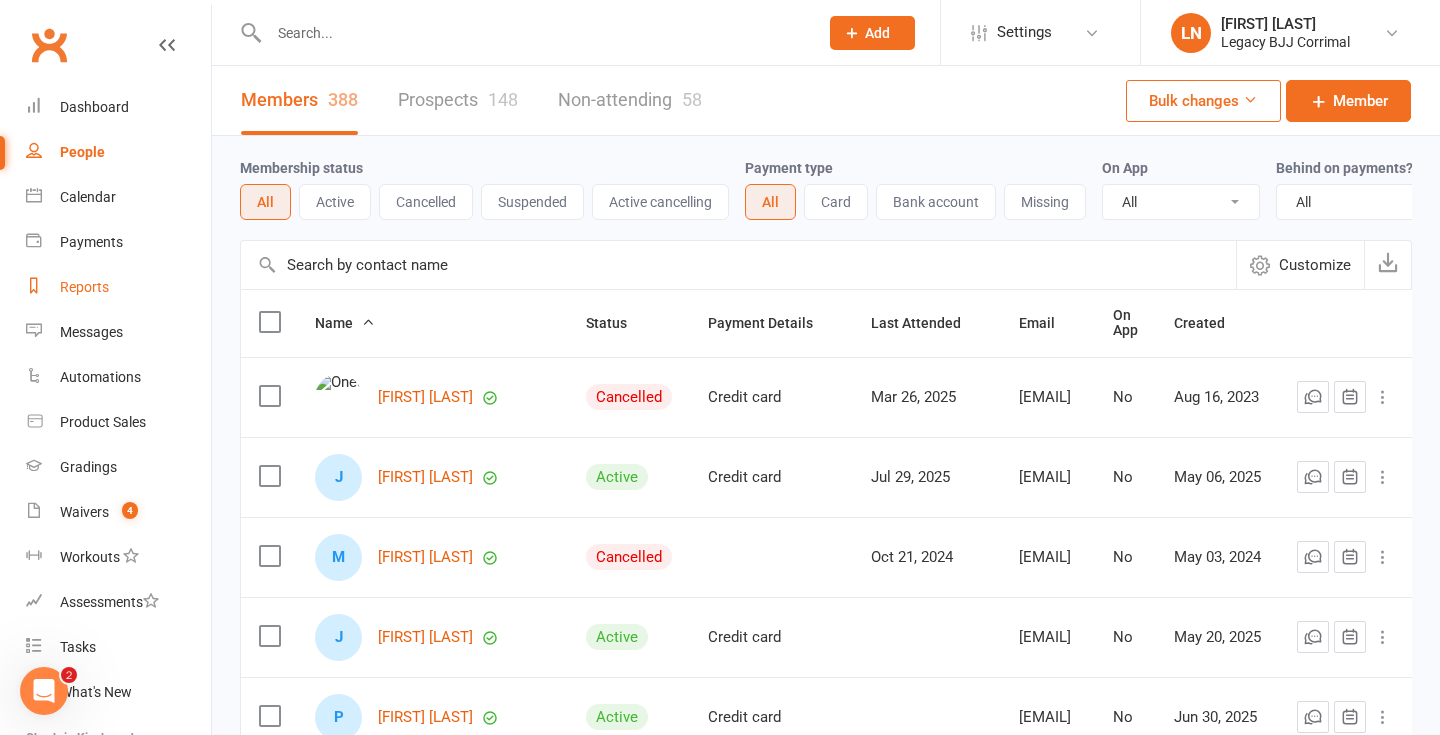 click on "Reports" at bounding box center (84, 287) 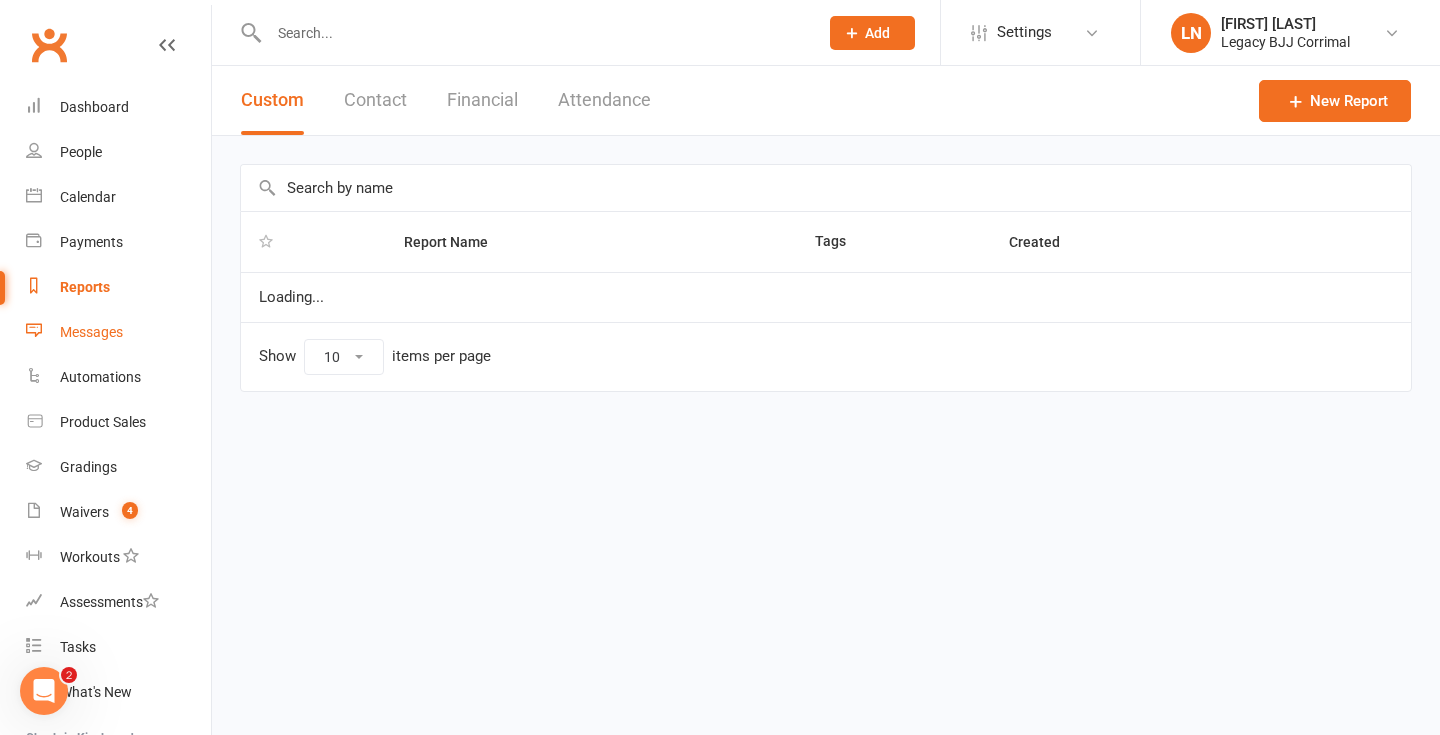 click on "Messages" at bounding box center [118, 332] 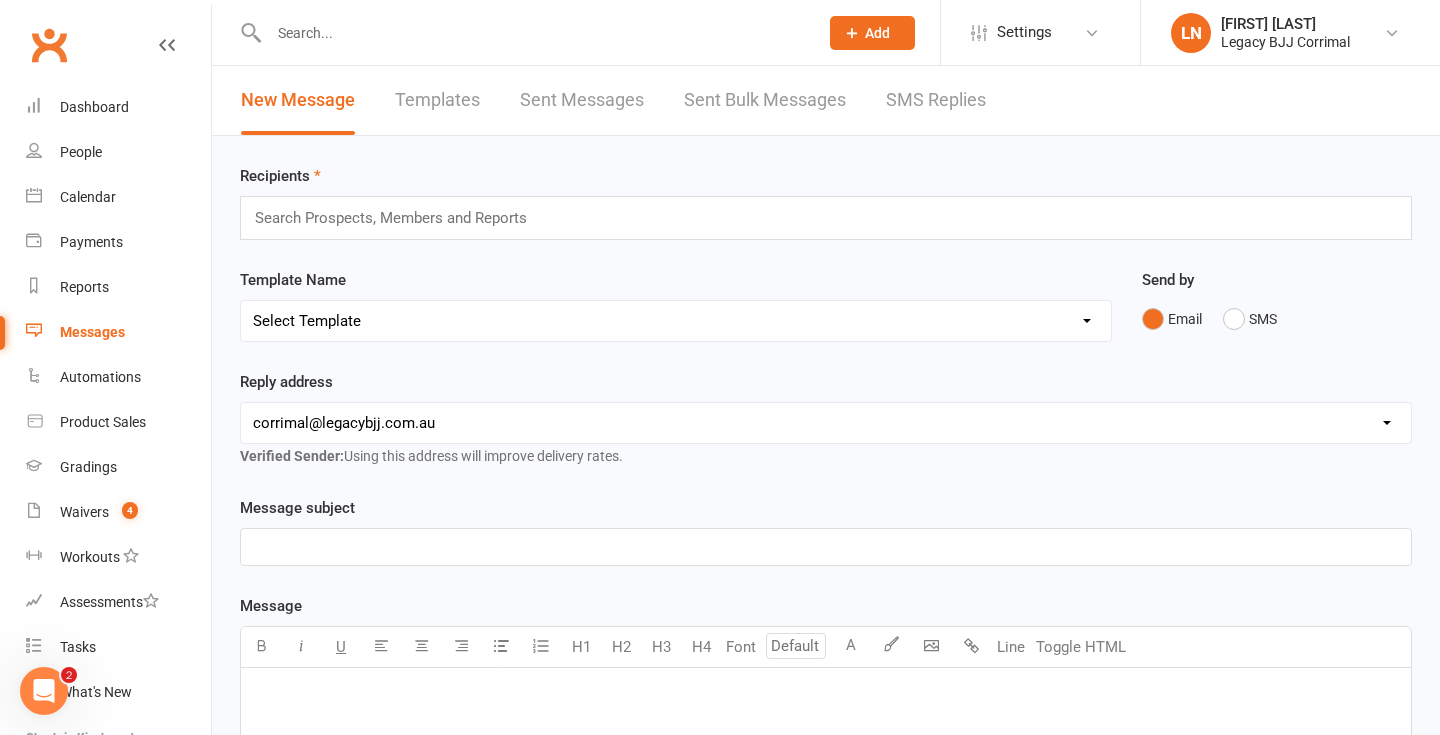click on "Sent Bulk Messages" at bounding box center [765, 100] 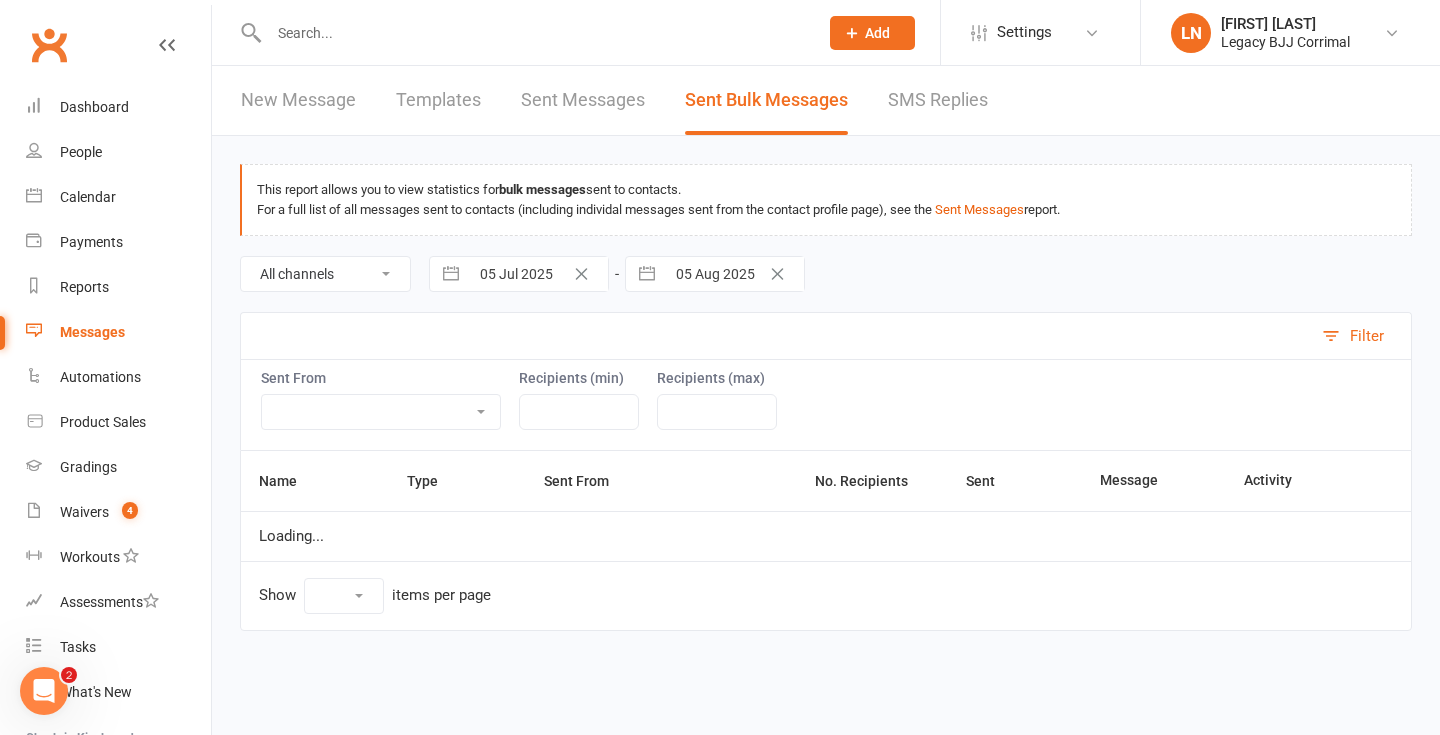 select on "10" 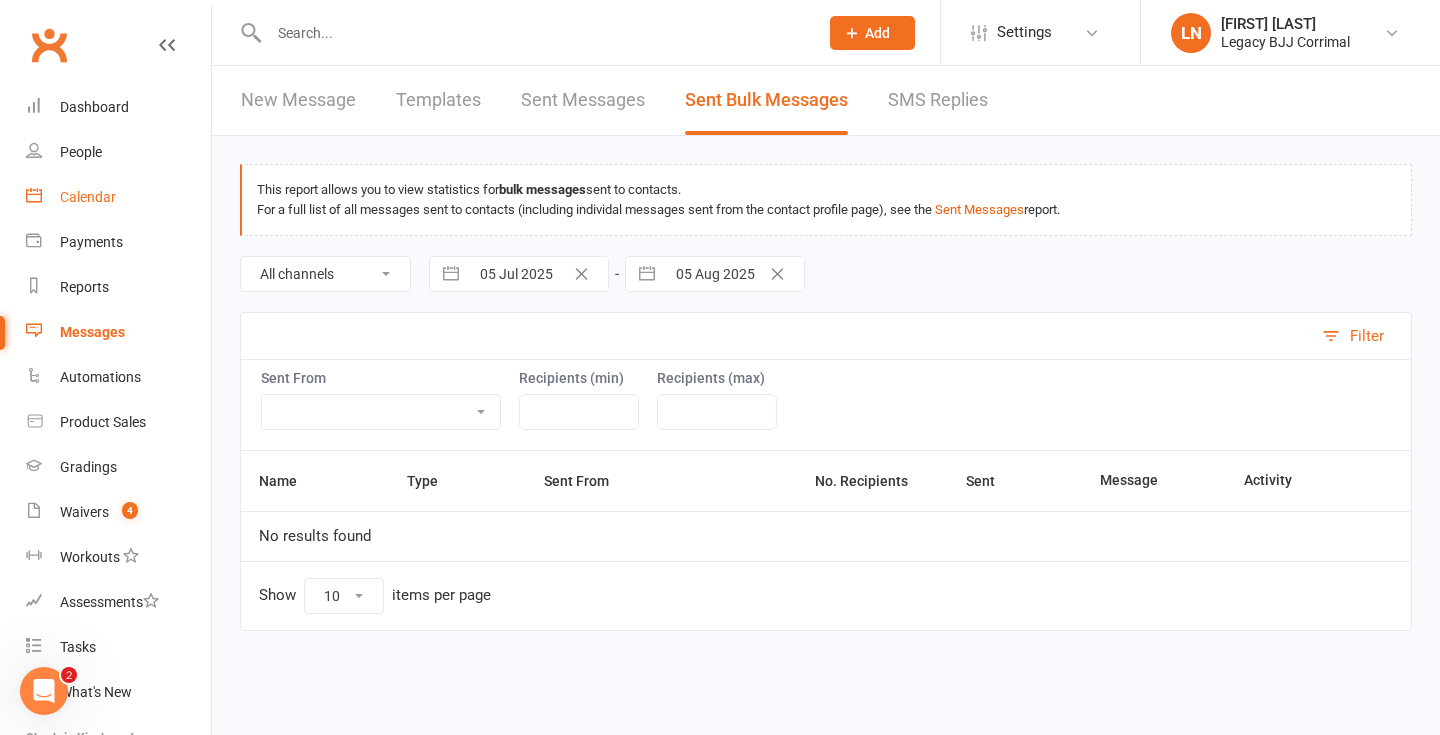 click on "Calendar" at bounding box center (118, 197) 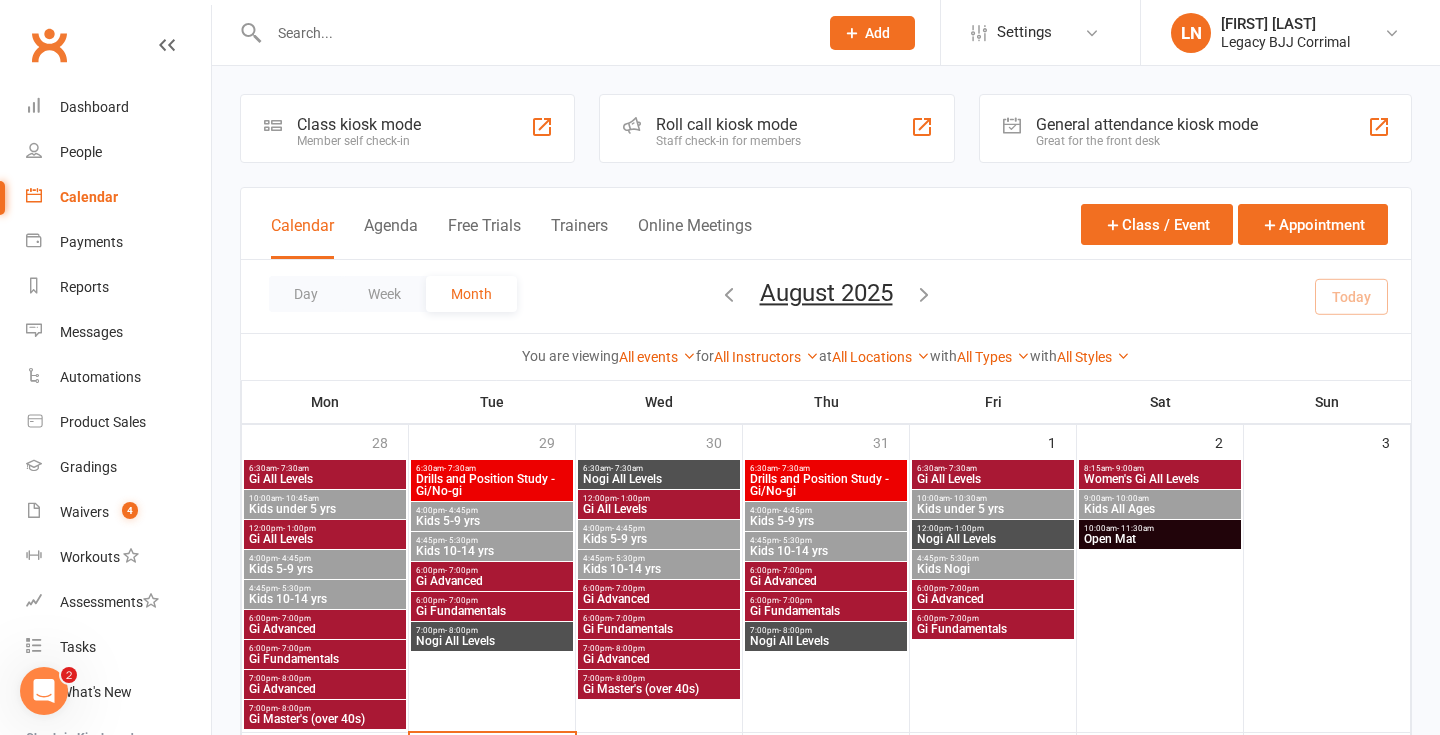 click on "Clubworx API LN [FIRST] [LAST] Legacy BJJ Corrimal My profile Help Terms & conditions  Privacy policy  Sign out Clubworx Dashboard People Calendar Payments Reports Messages   Automations   Product Sales Gradings   Waivers   4 Workouts   Assessments  Tasks   What's New Check-in Kiosk modes General attendance Roll call Class check-in Signed in successfully. × × Cancellation successfully saved × × Class kiosk mode Member self check-in Roll call kiosk mode Staff check-in for members Class" at bounding box center (720, 1151) 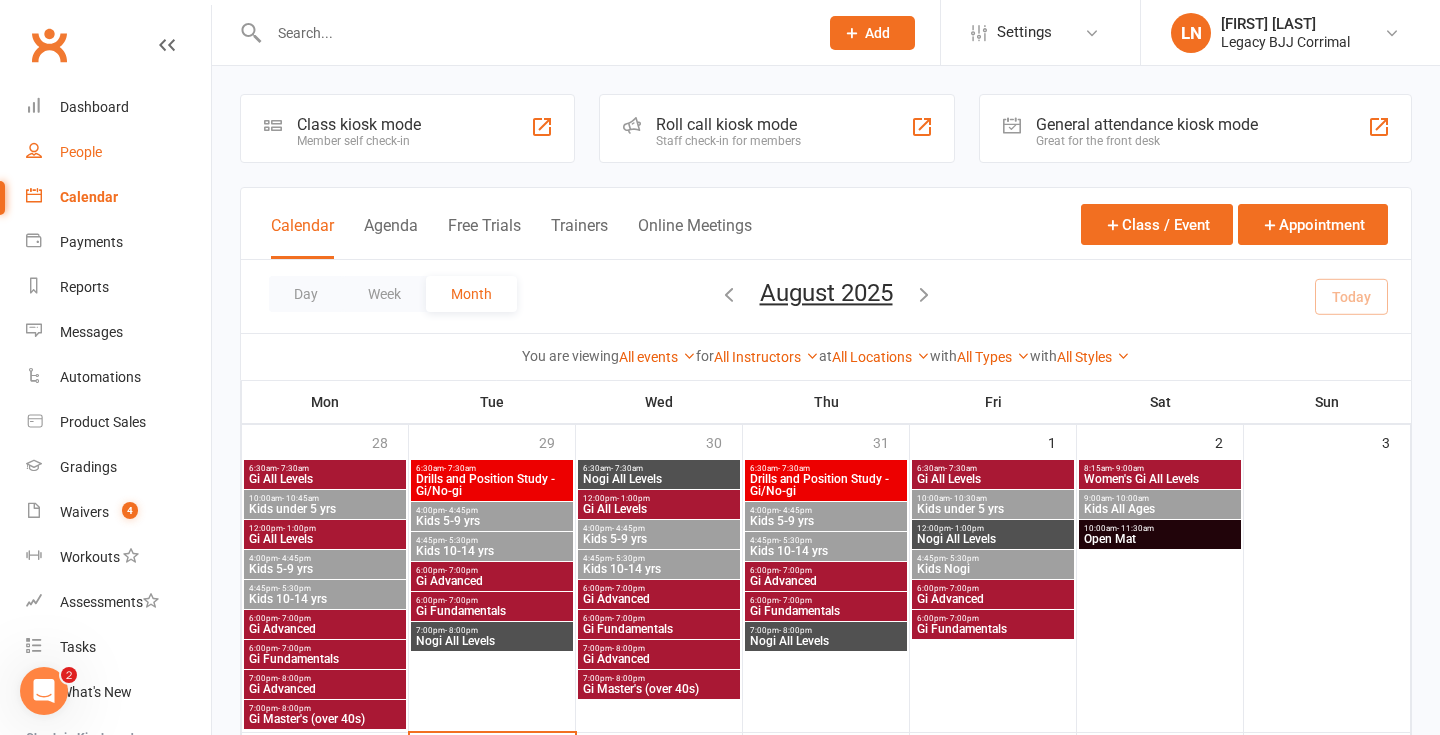 click on "People" at bounding box center (81, 152) 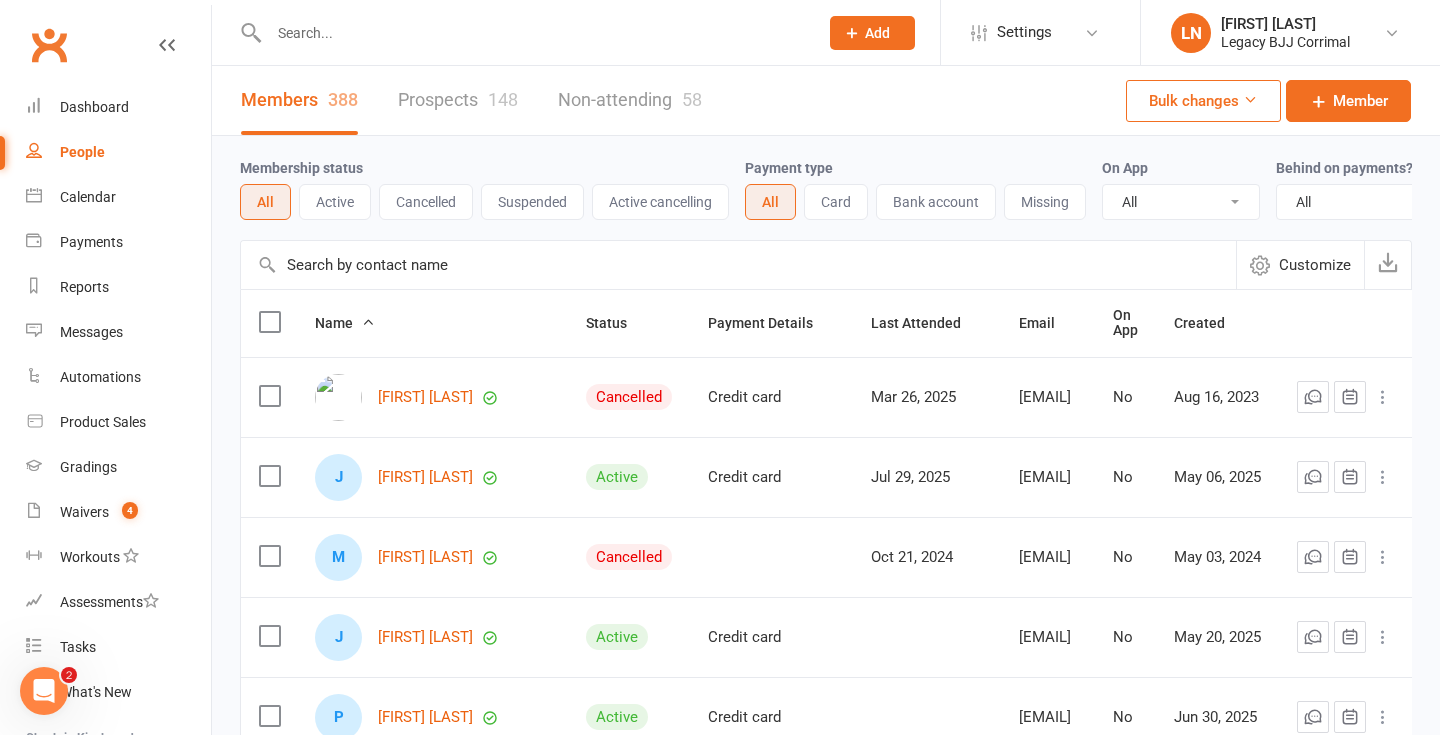 click at bounding box center [533, 33] 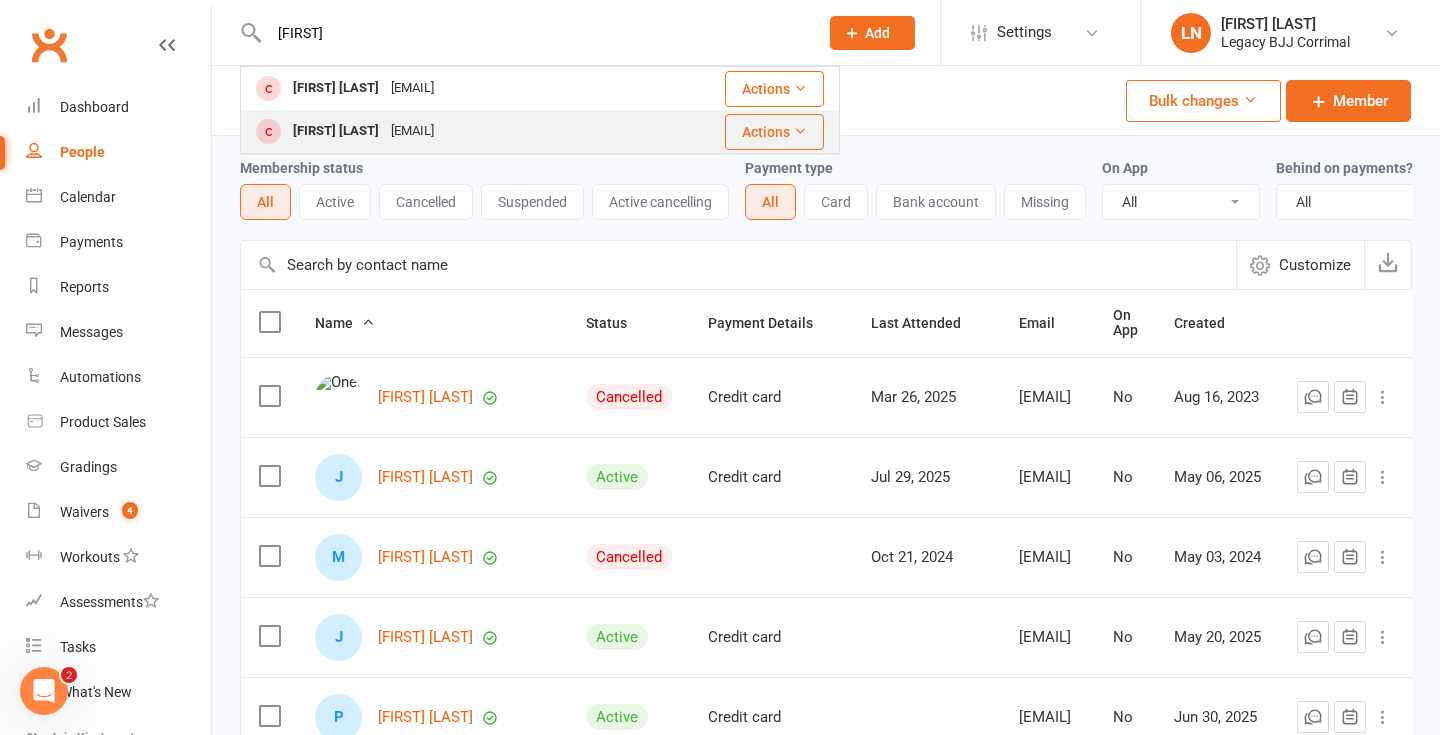 type on "[FIRST]" 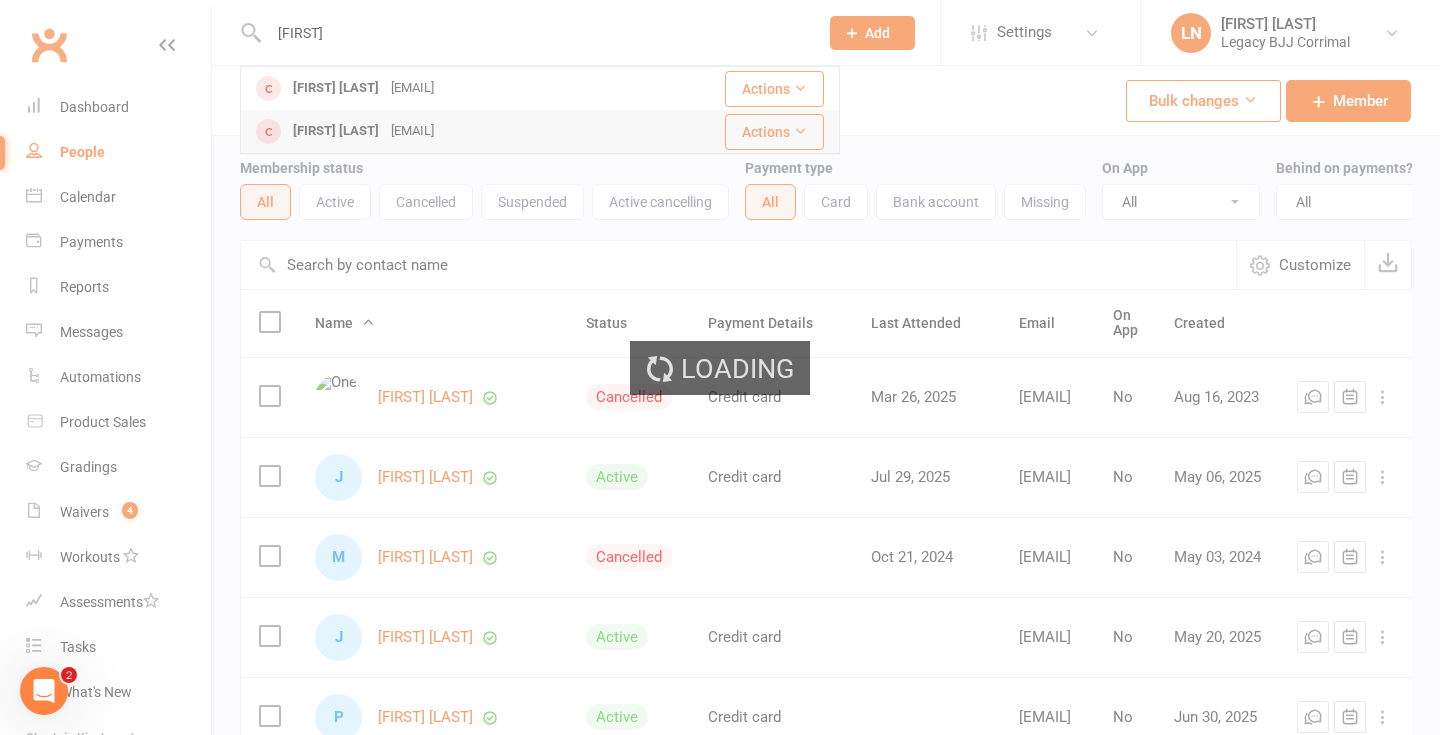 type 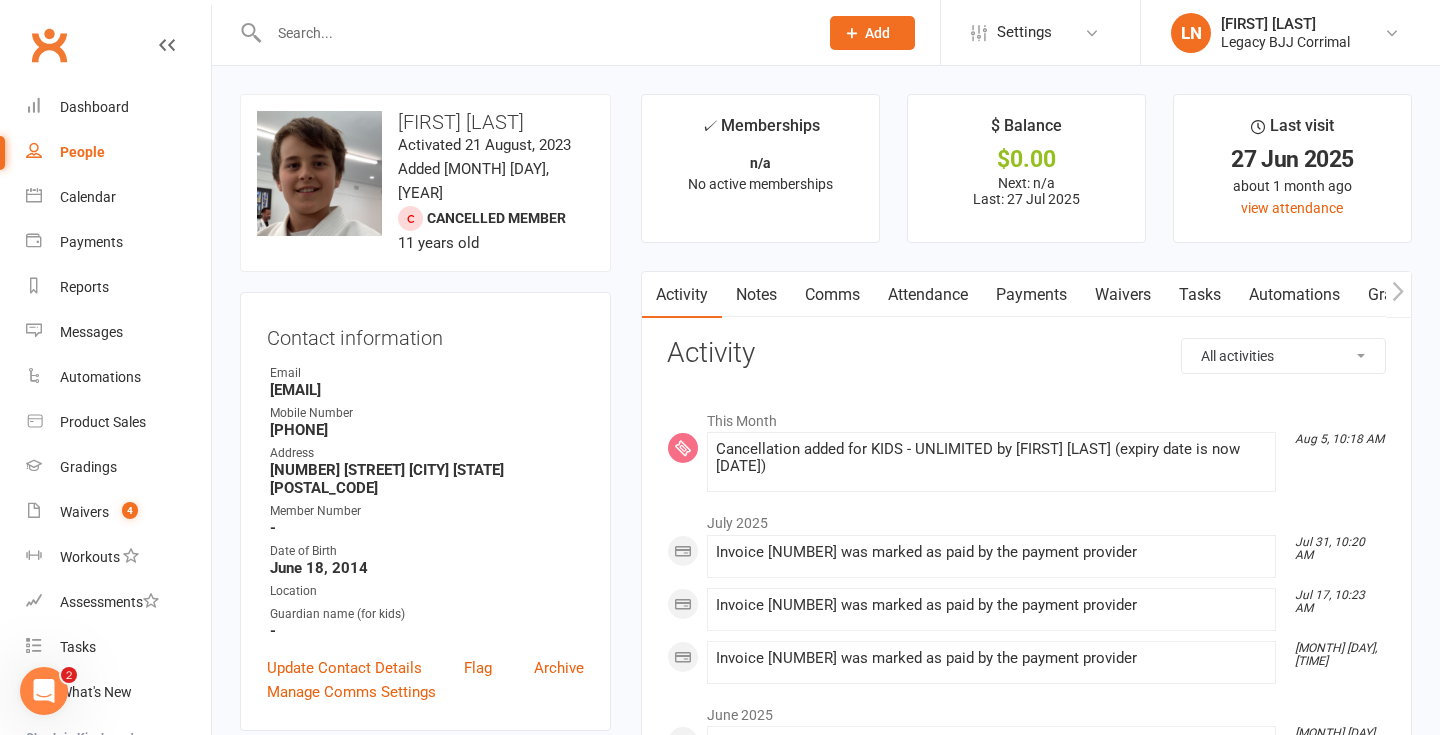 click on "Tasks" at bounding box center [1200, 295] 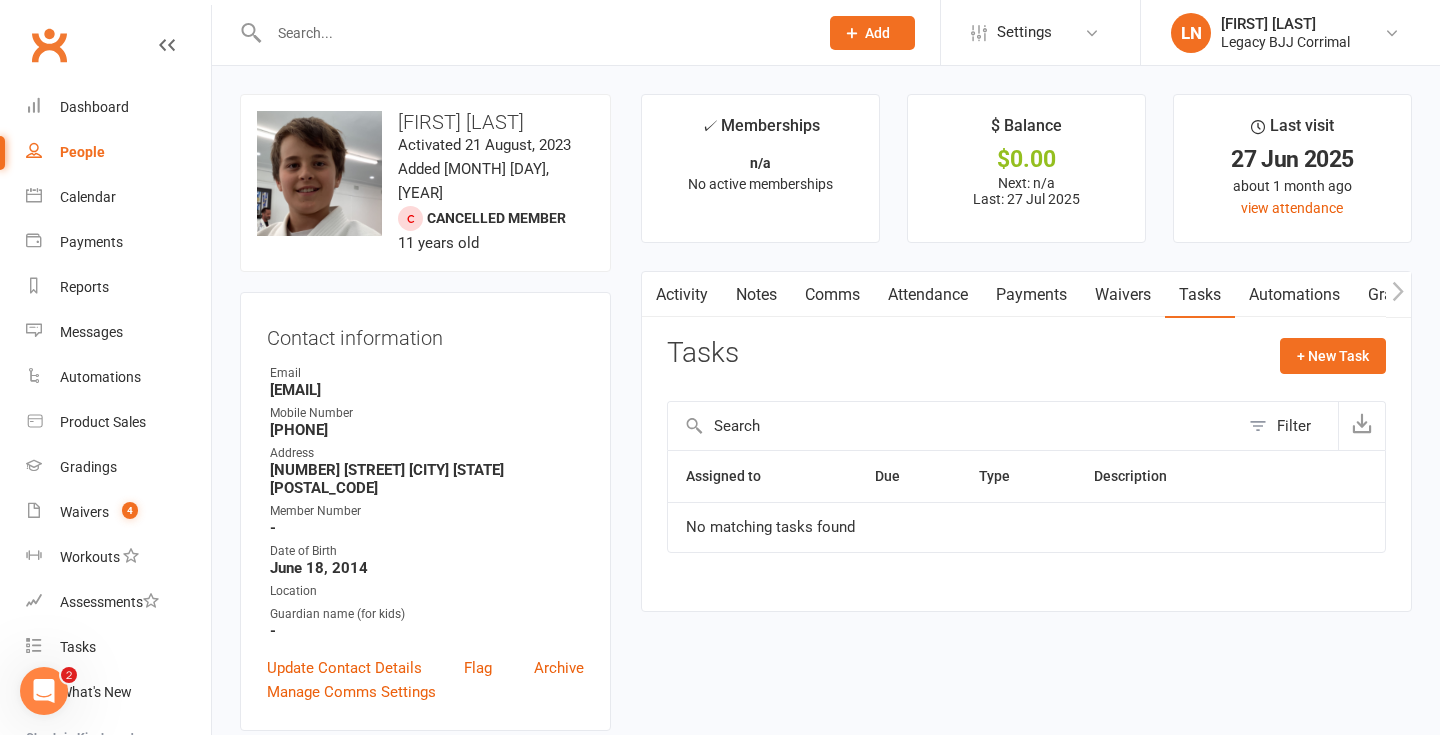 click 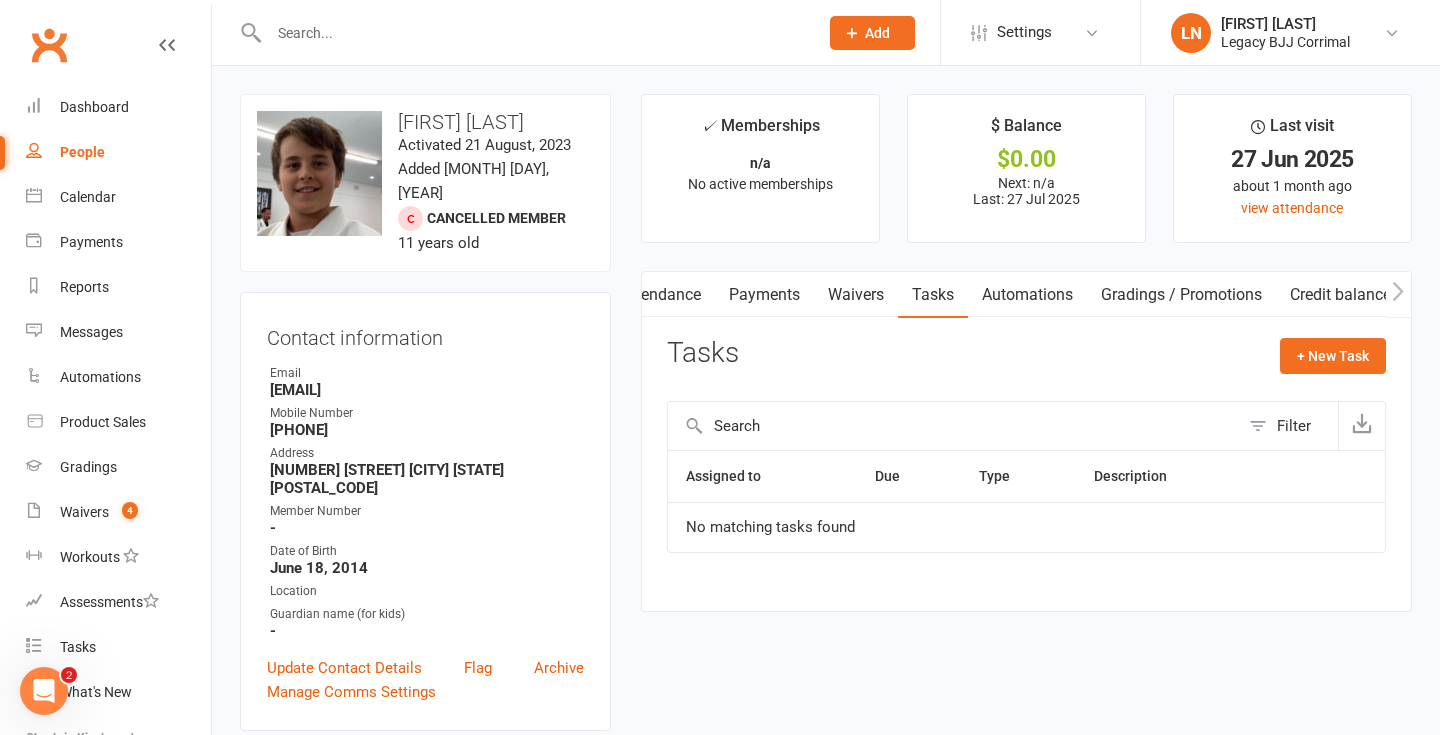 scroll, scrollTop: 0, scrollLeft: 267, axis: horizontal 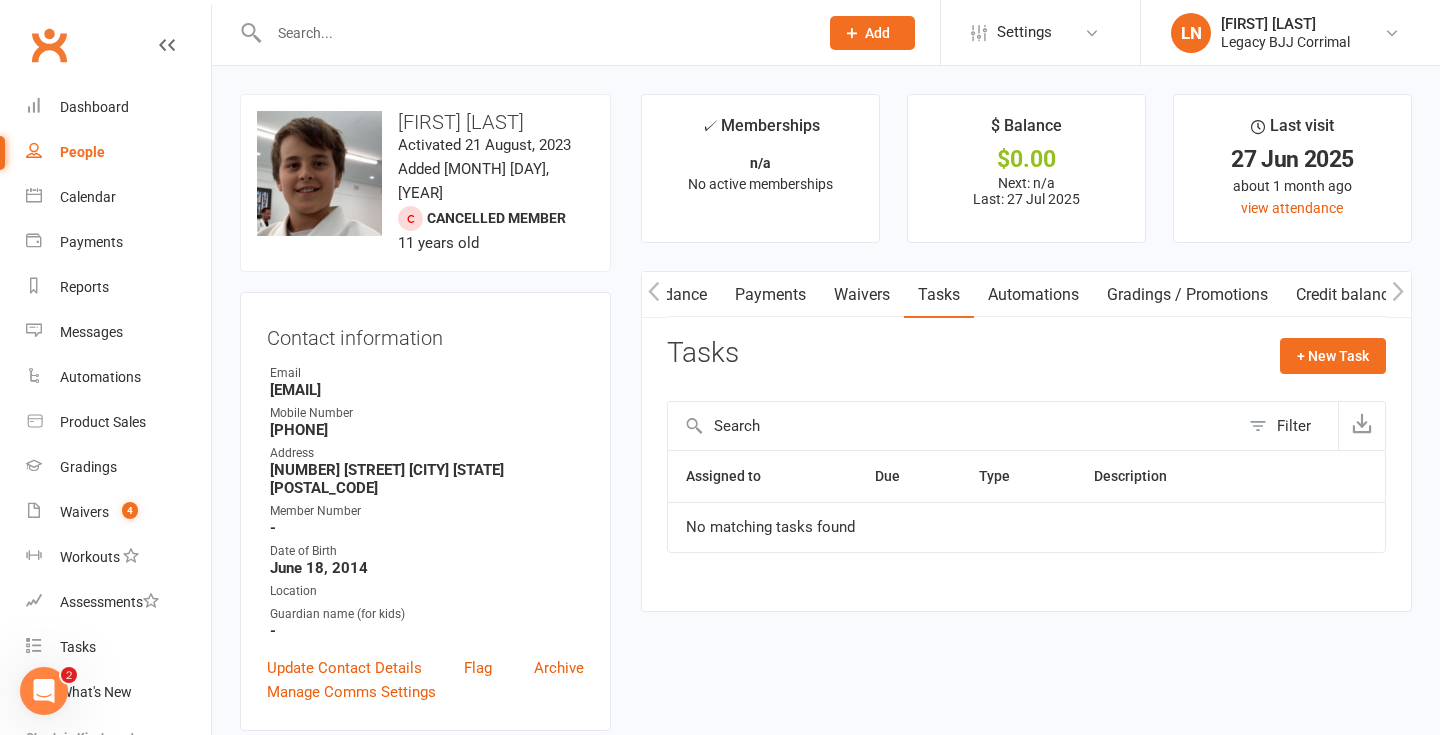 click on "Gradings / Promotions" at bounding box center (1187, 295) 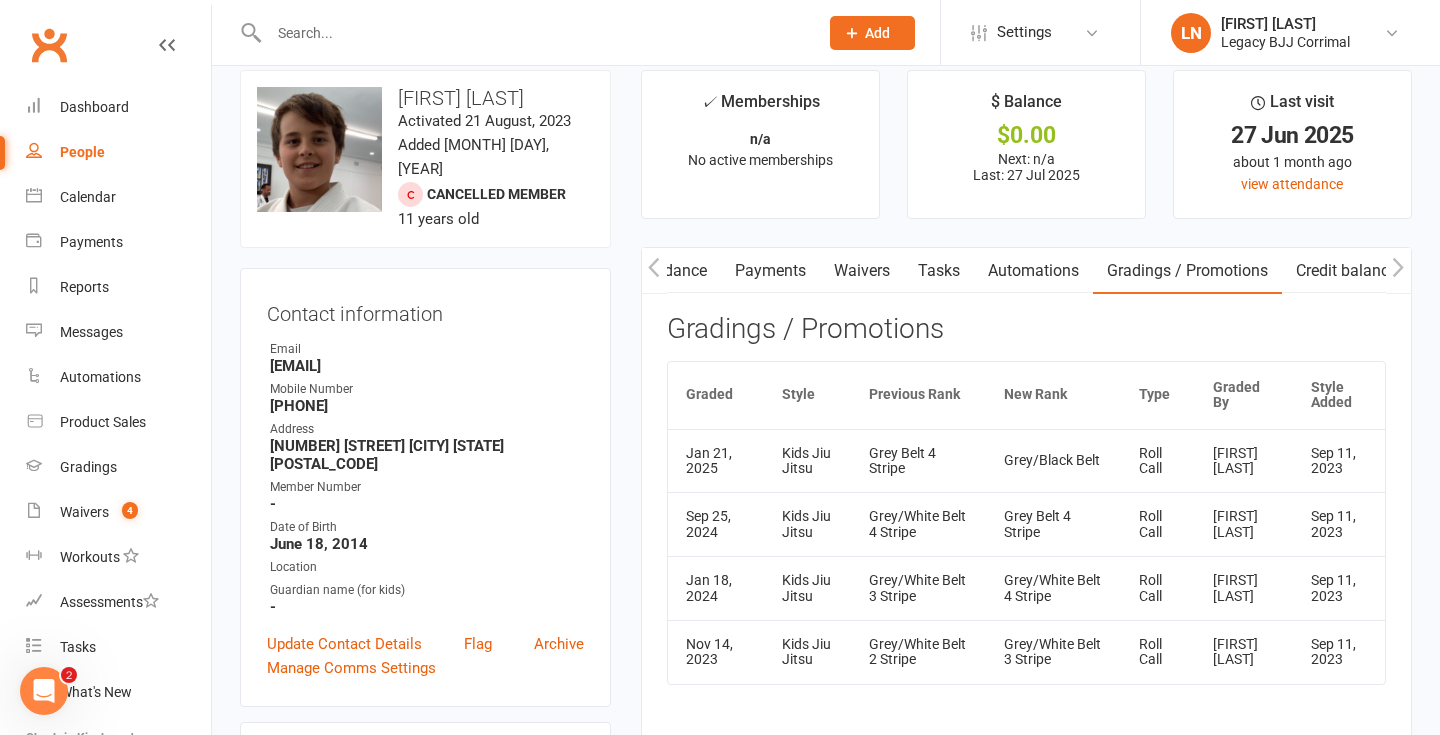 scroll, scrollTop: 25, scrollLeft: 0, axis: vertical 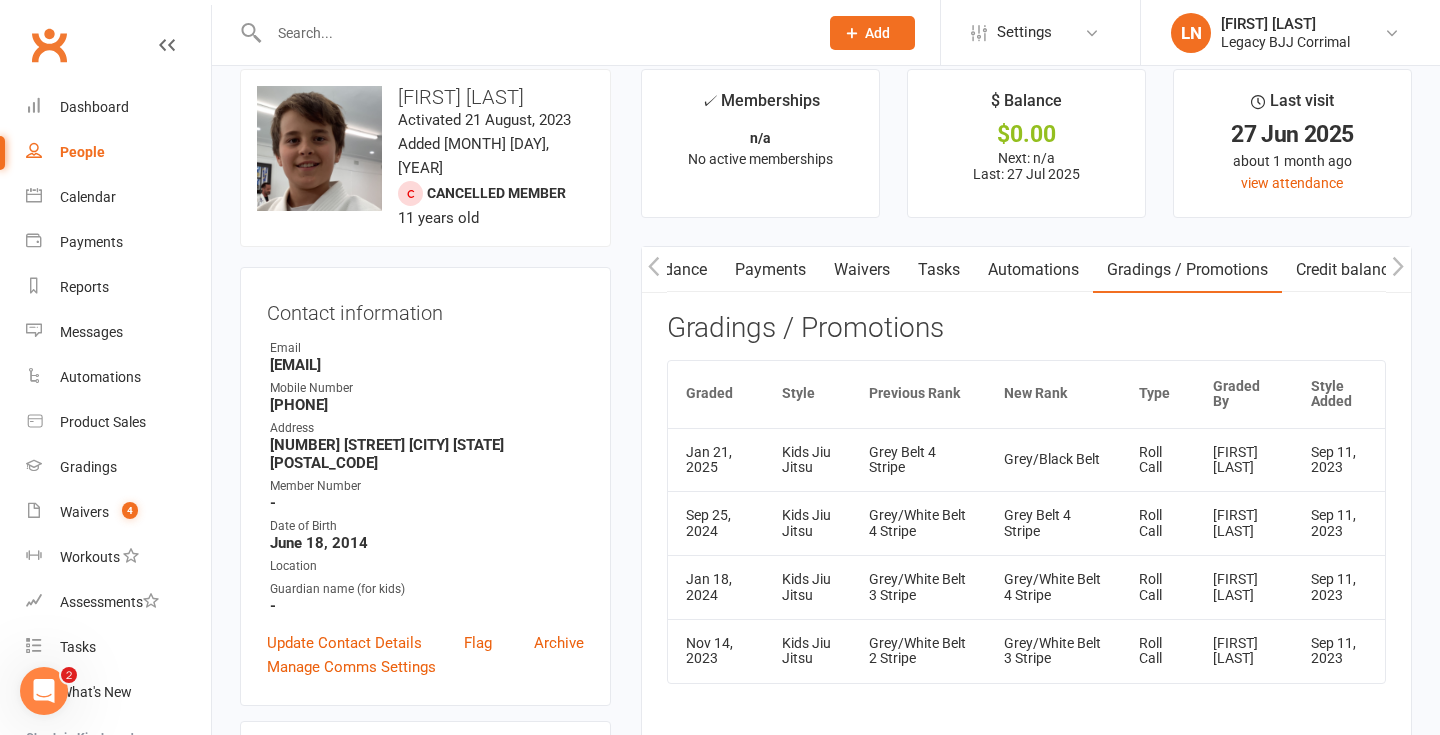 click 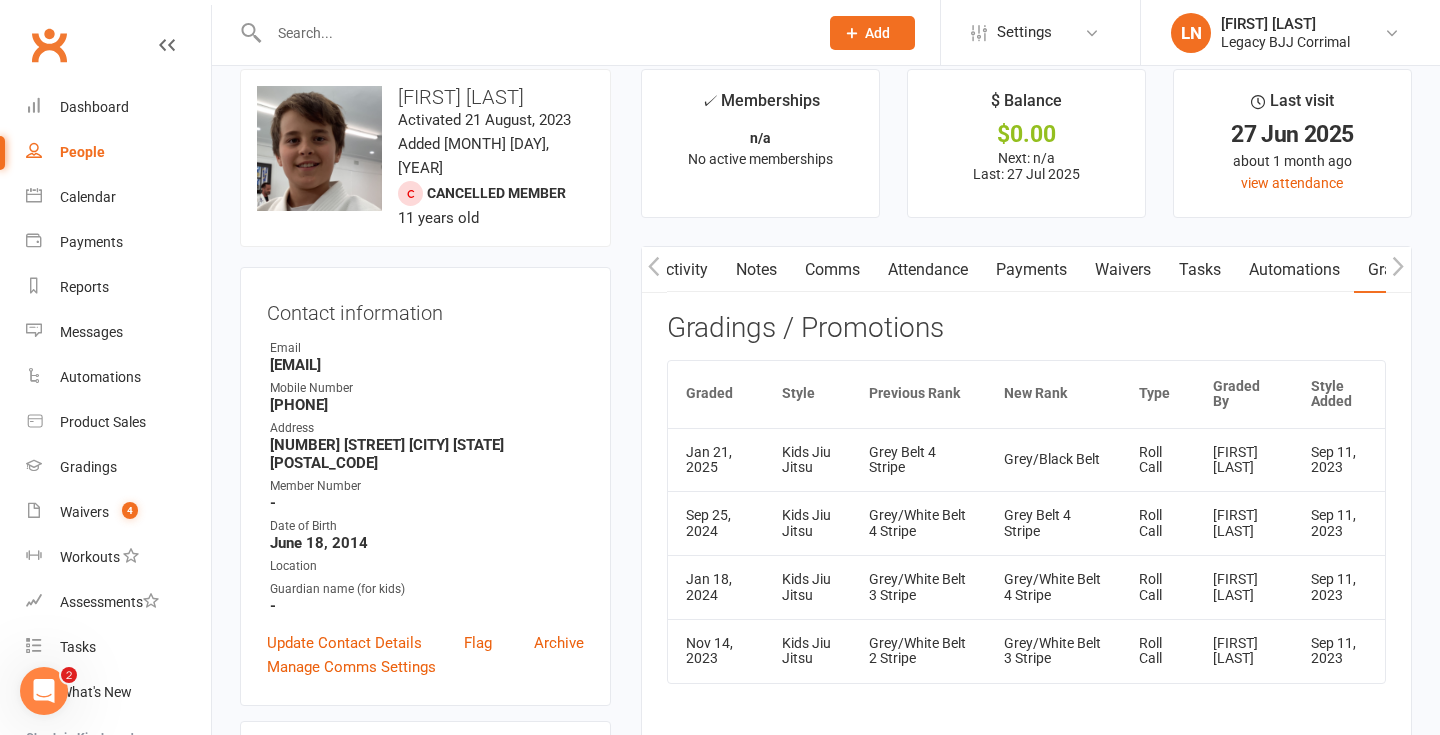 scroll, scrollTop: 0, scrollLeft: 0, axis: both 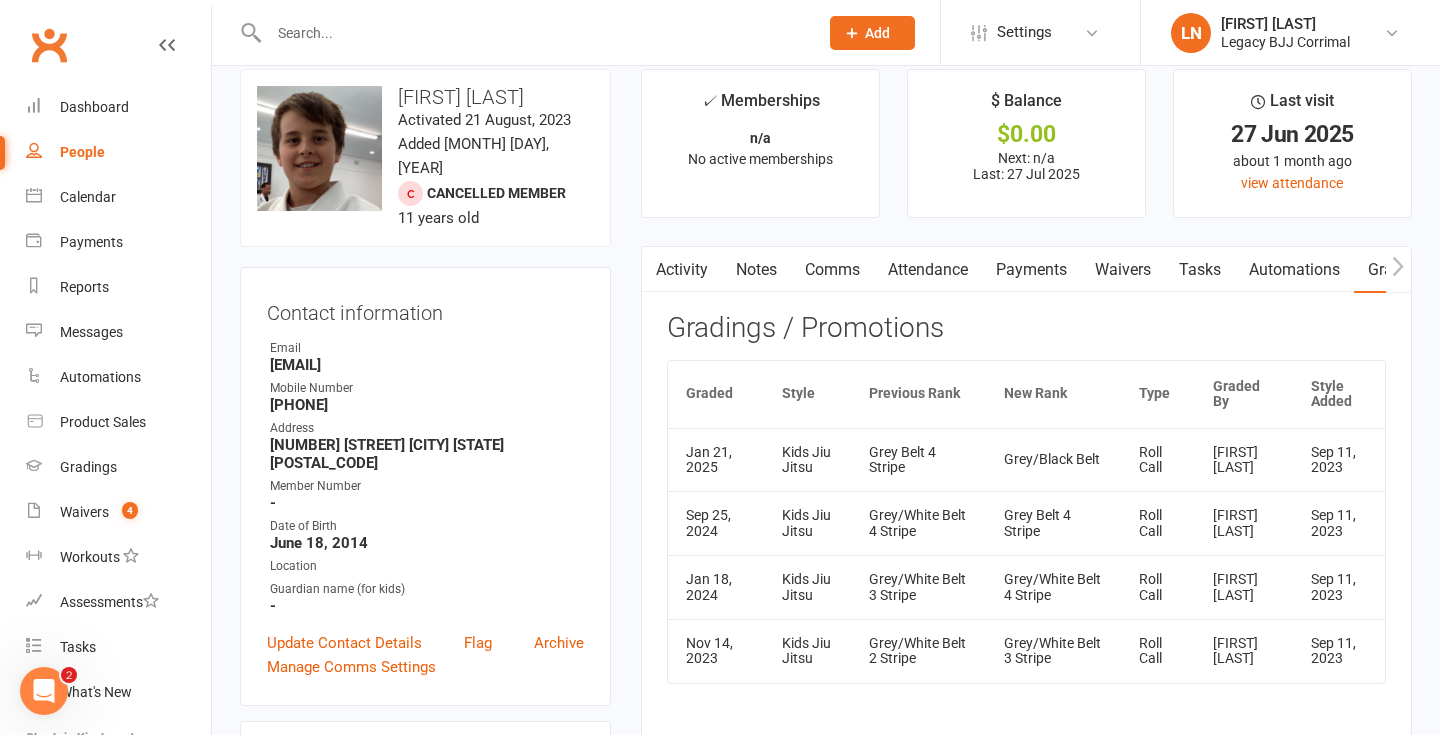 click on "Activity" at bounding box center [682, 270] 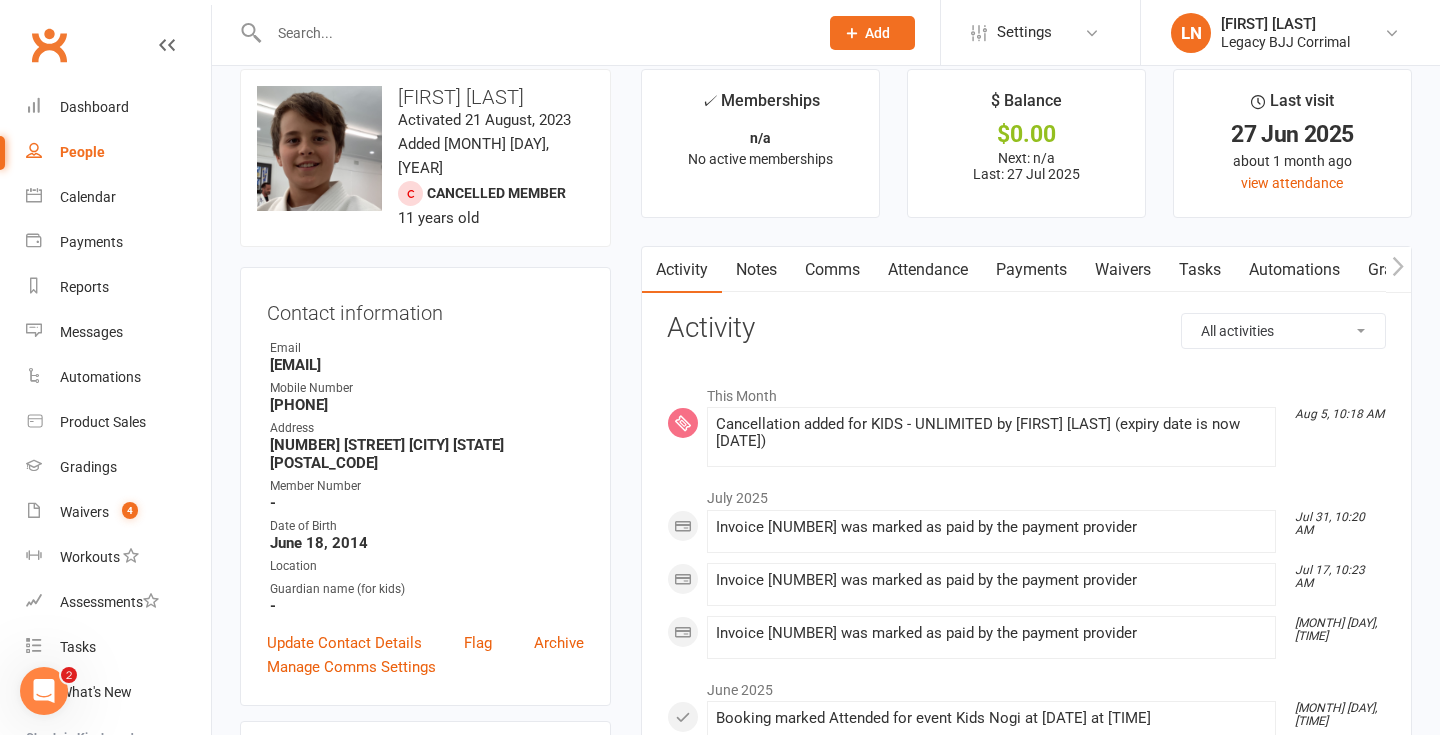 click on "Cancellation added for KIDS - UNLIMITED by [FIRST] [LAST] (expiry date is now [DATE])" at bounding box center [991, 437] 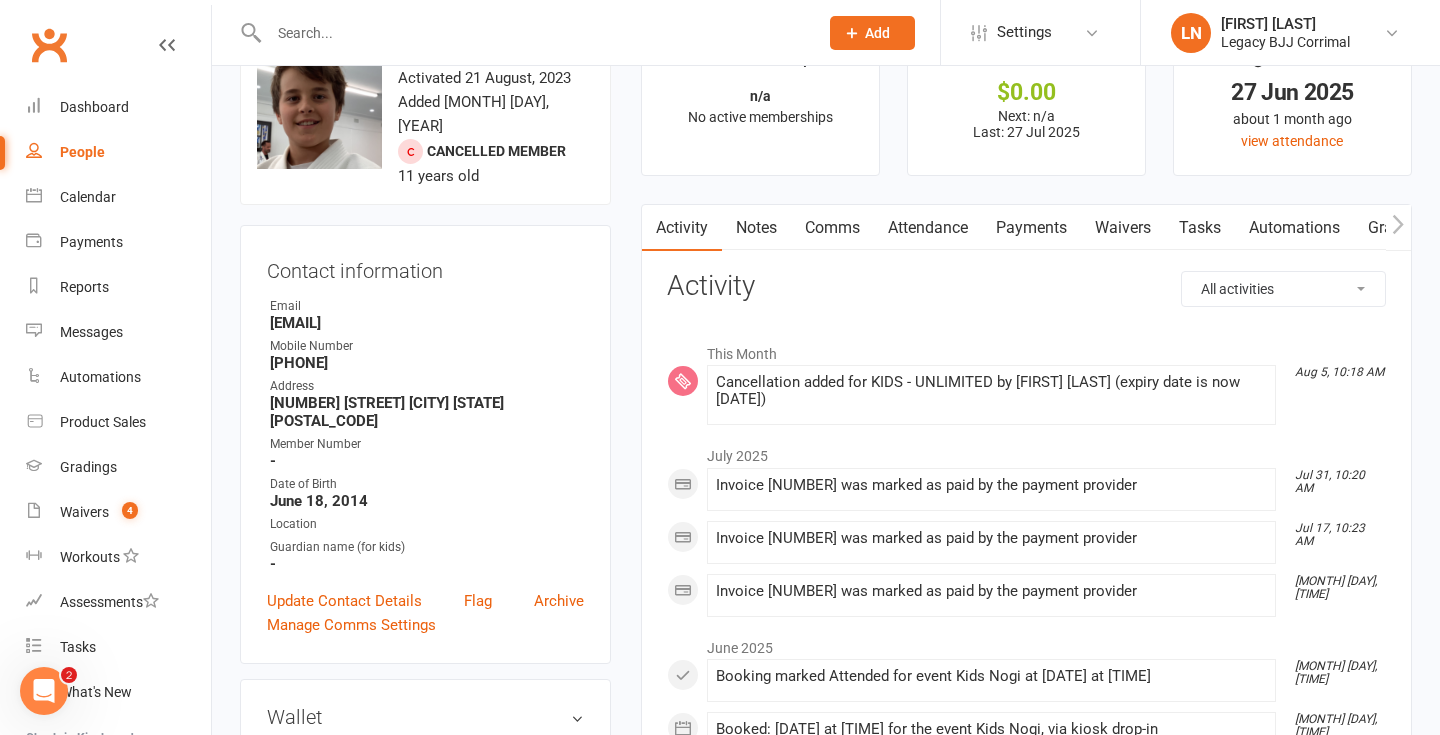 scroll, scrollTop: 69, scrollLeft: 0, axis: vertical 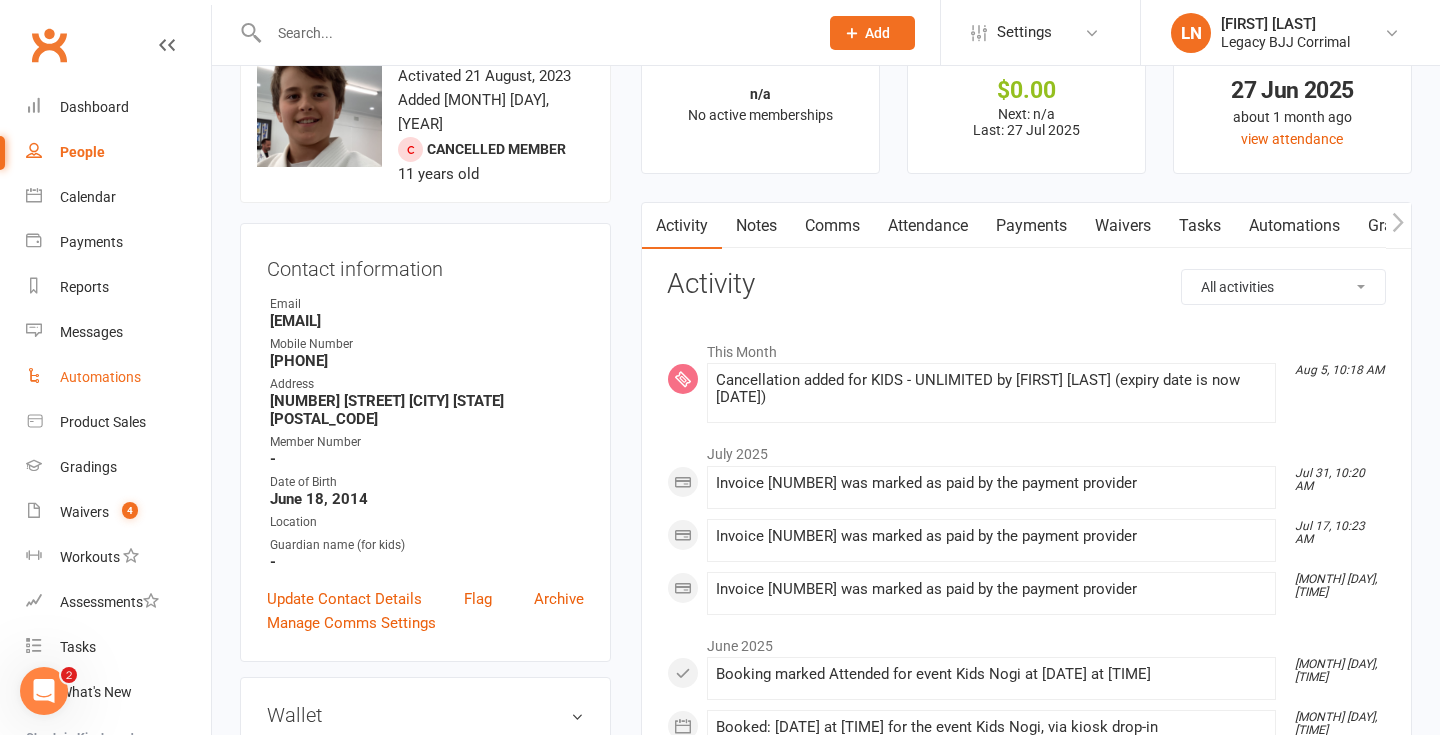 click on "Automations" at bounding box center (118, 377) 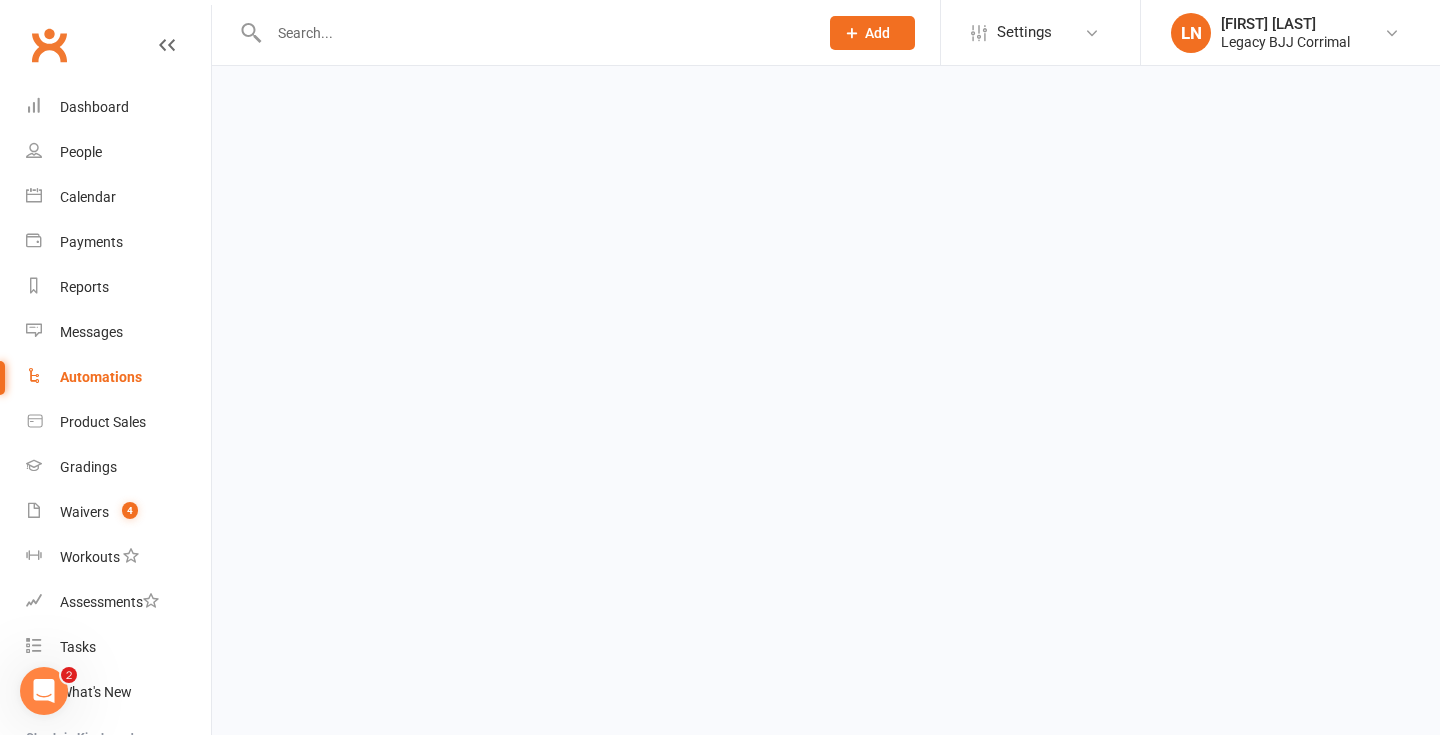 scroll, scrollTop: 0, scrollLeft: 0, axis: both 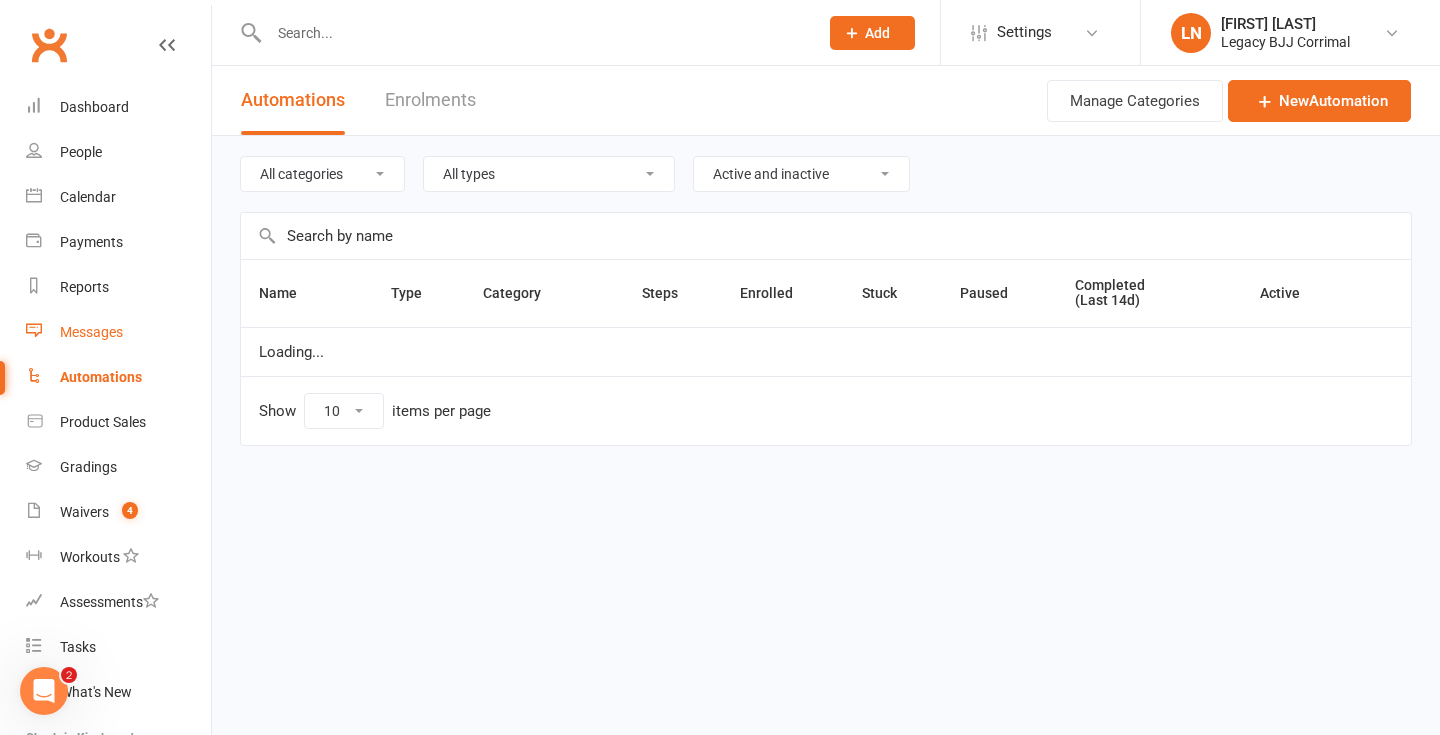 click on "Messages" at bounding box center (91, 332) 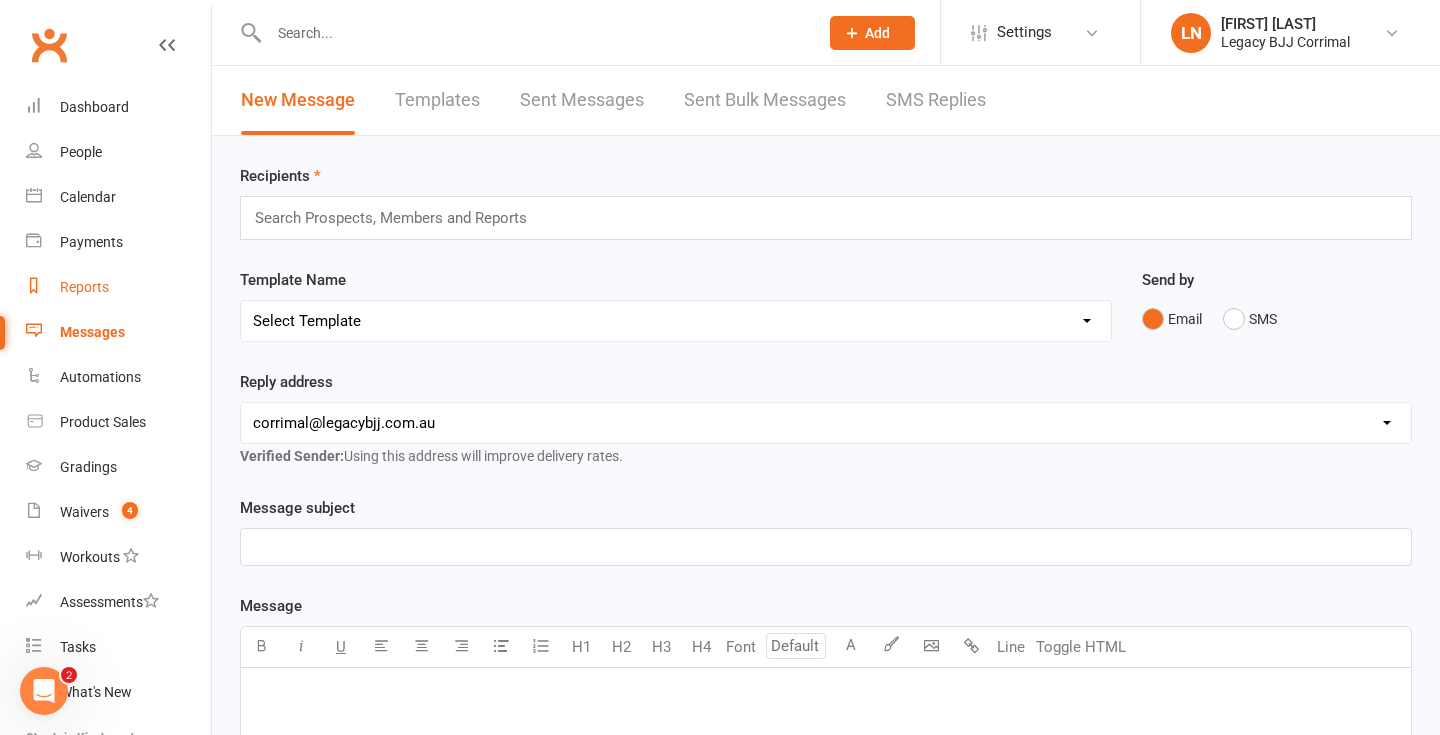 click on "Reports" at bounding box center [84, 287] 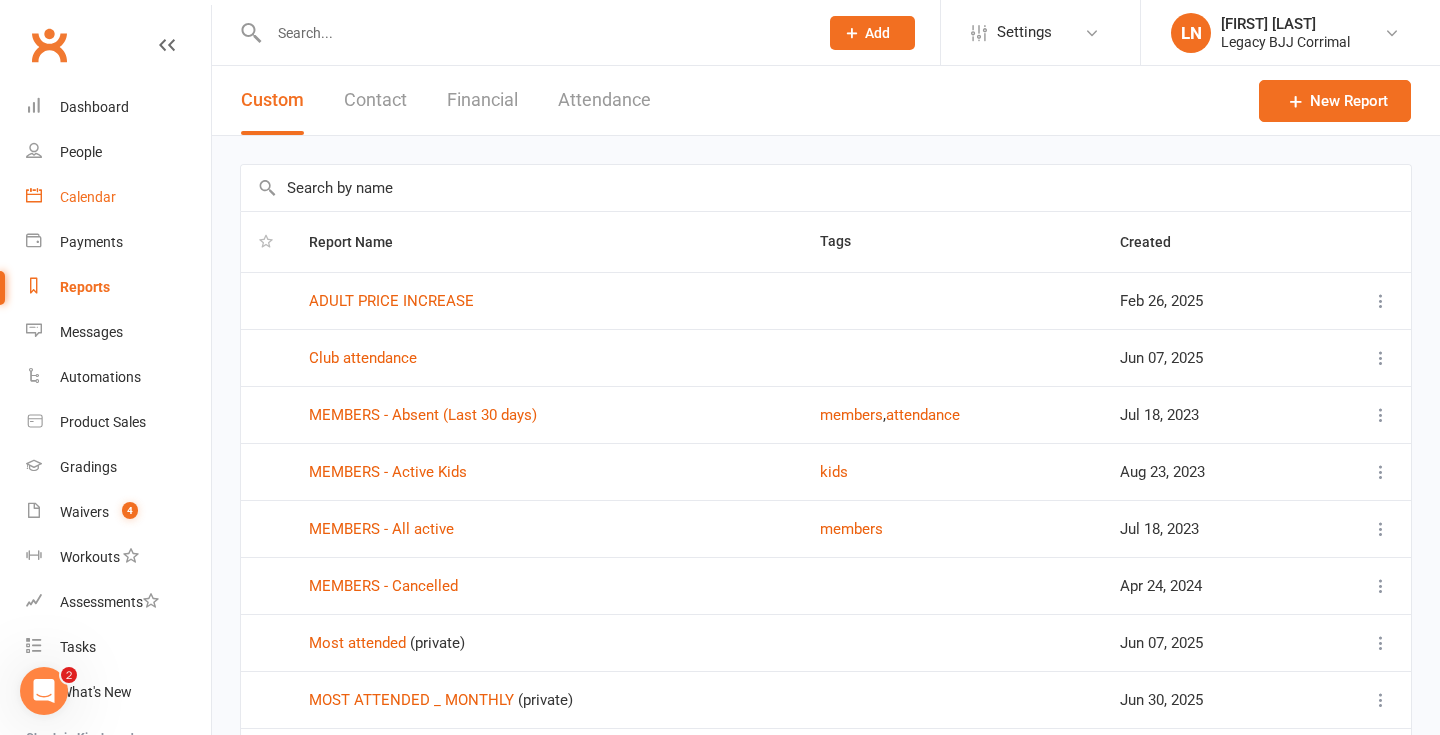 click on "Calendar" at bounding box center (88, 197) 